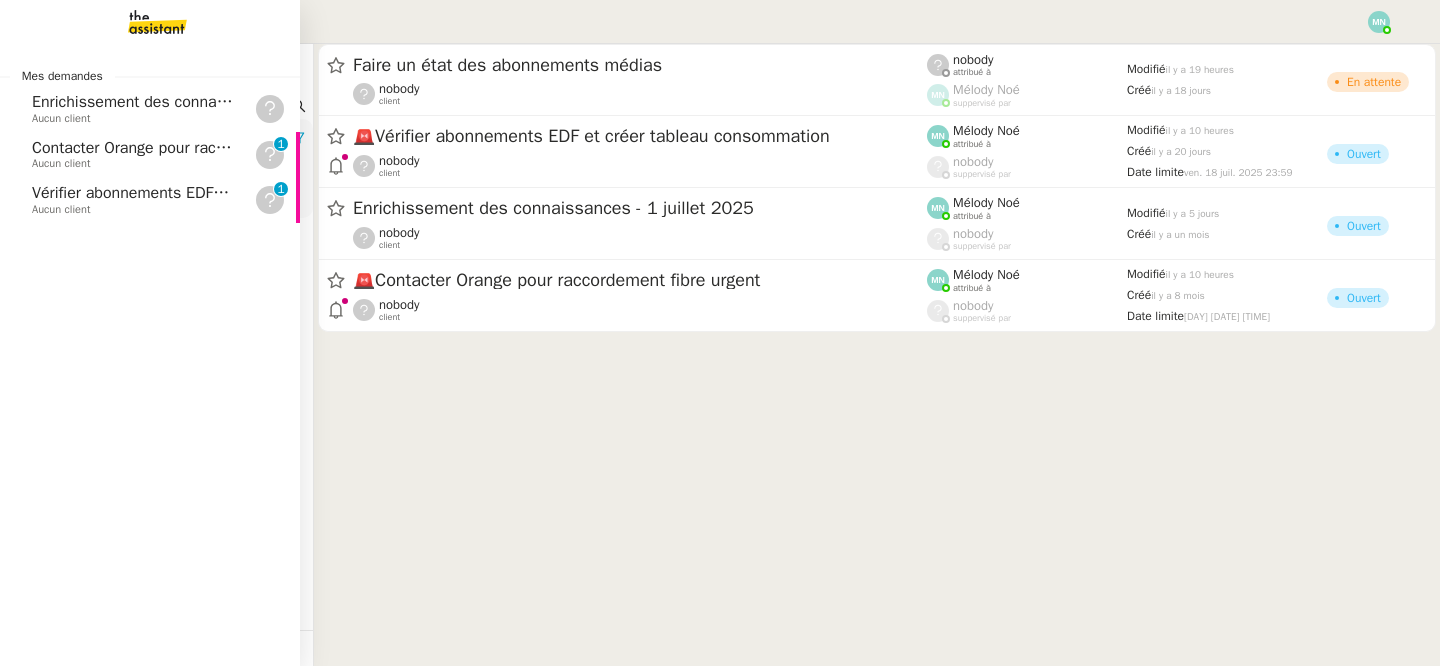 scroll, scrollTop: 0, scrollLeft: 0, axis: both 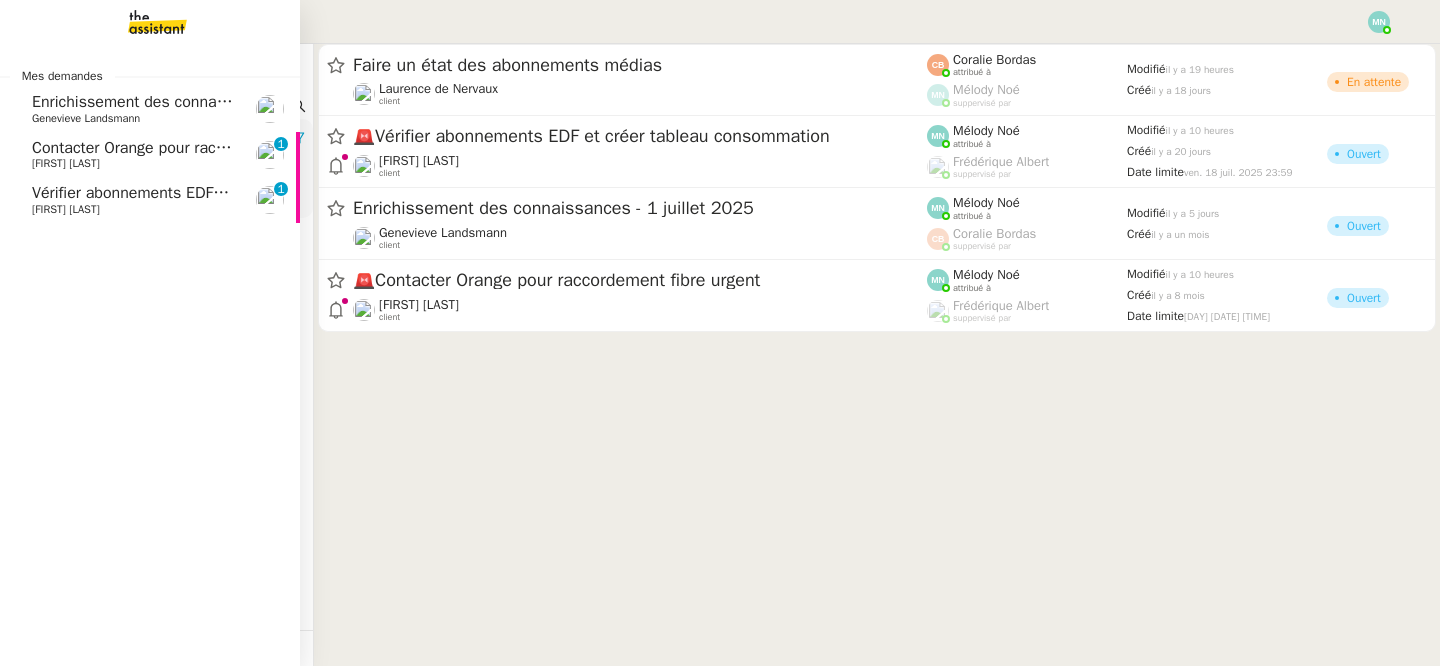 click on "Contacter Orange pour raccordement fibre urgent" 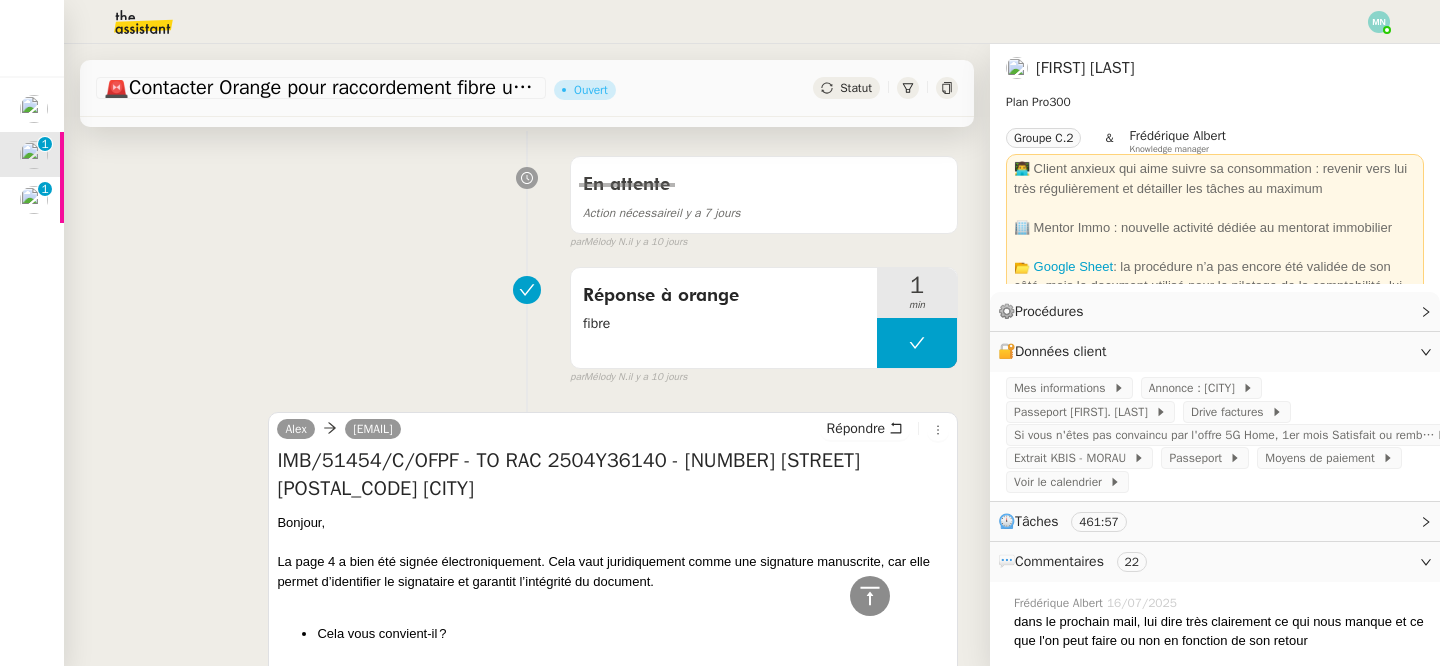 scroll, scrollTop: 561, scrollLeft: 0, axis: vertical 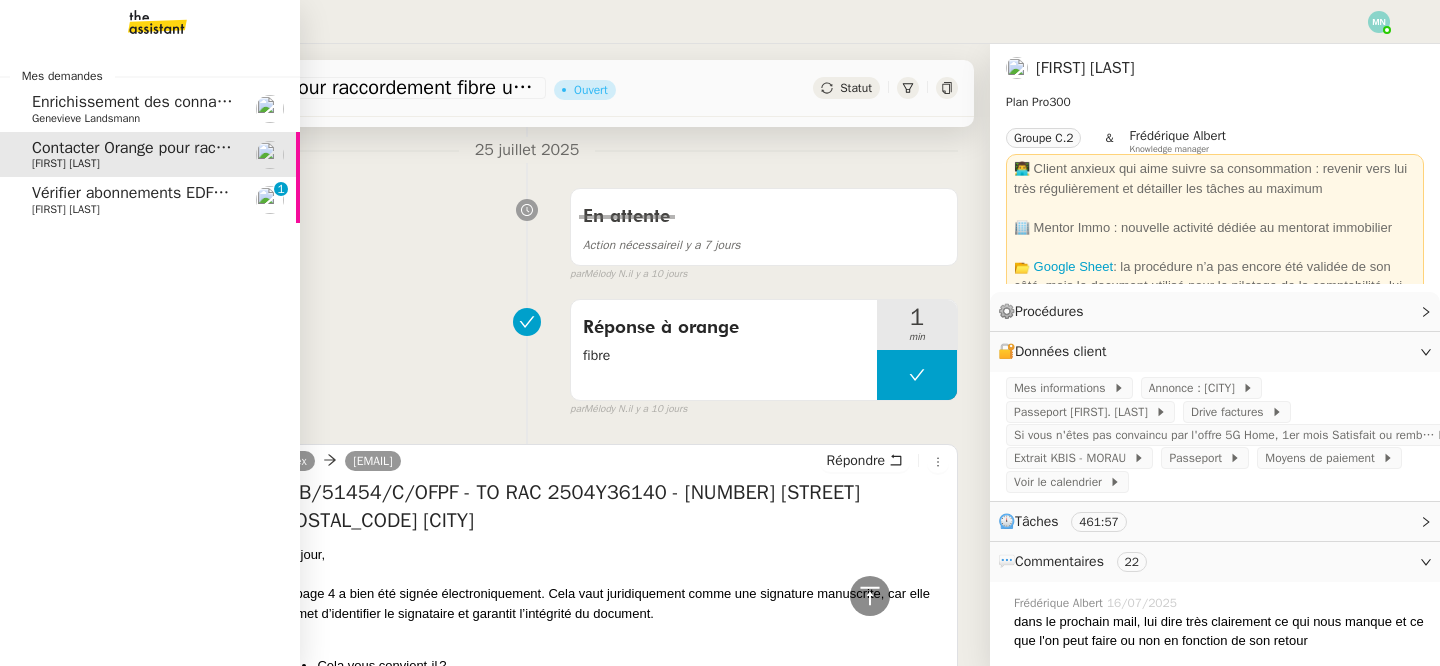 click on "[FIRST] [LAST]" 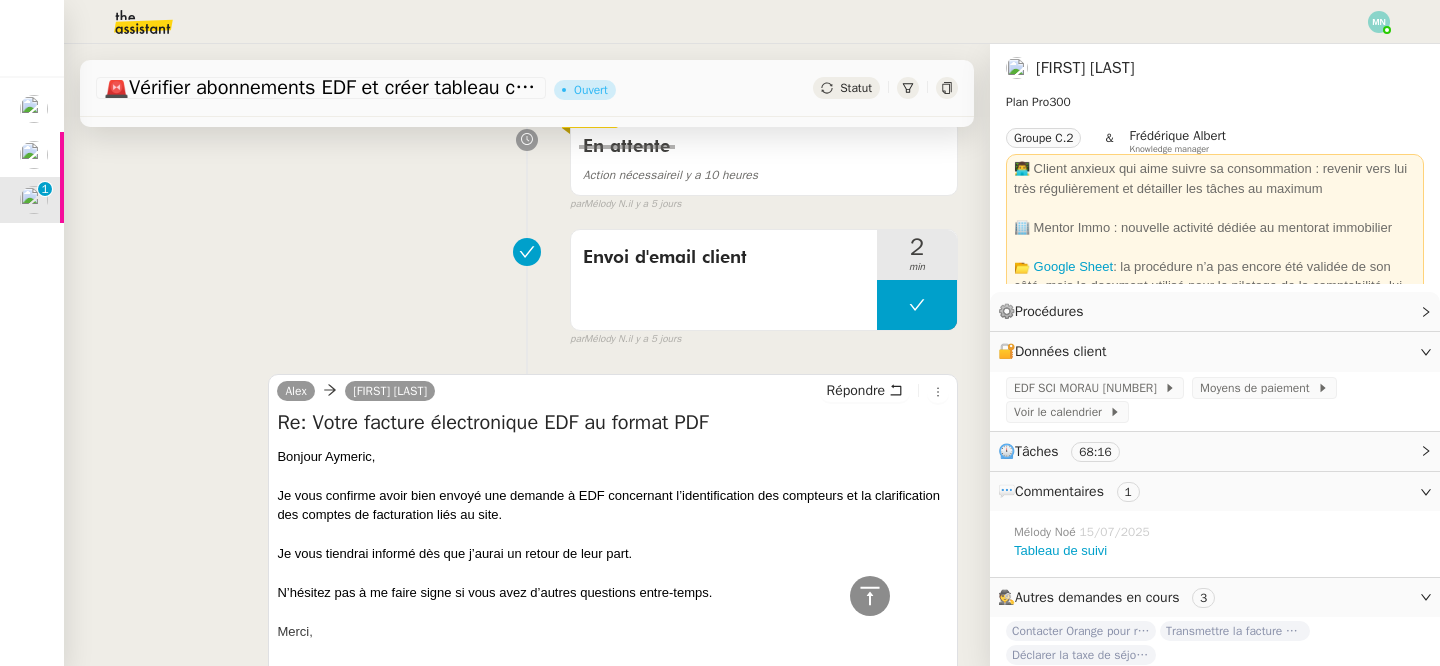scroll, scrollTop: 0, scrollLeft: 0, axis: both 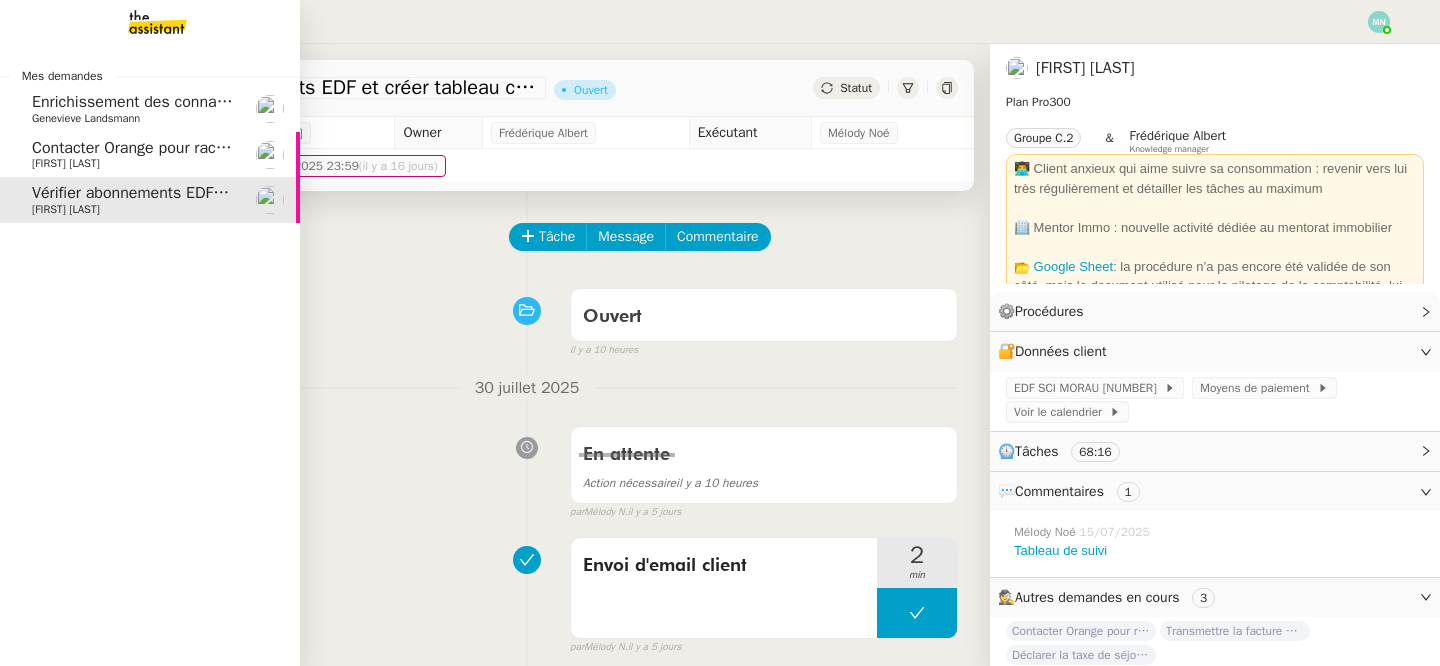click on "[FIRST] [LAST]" 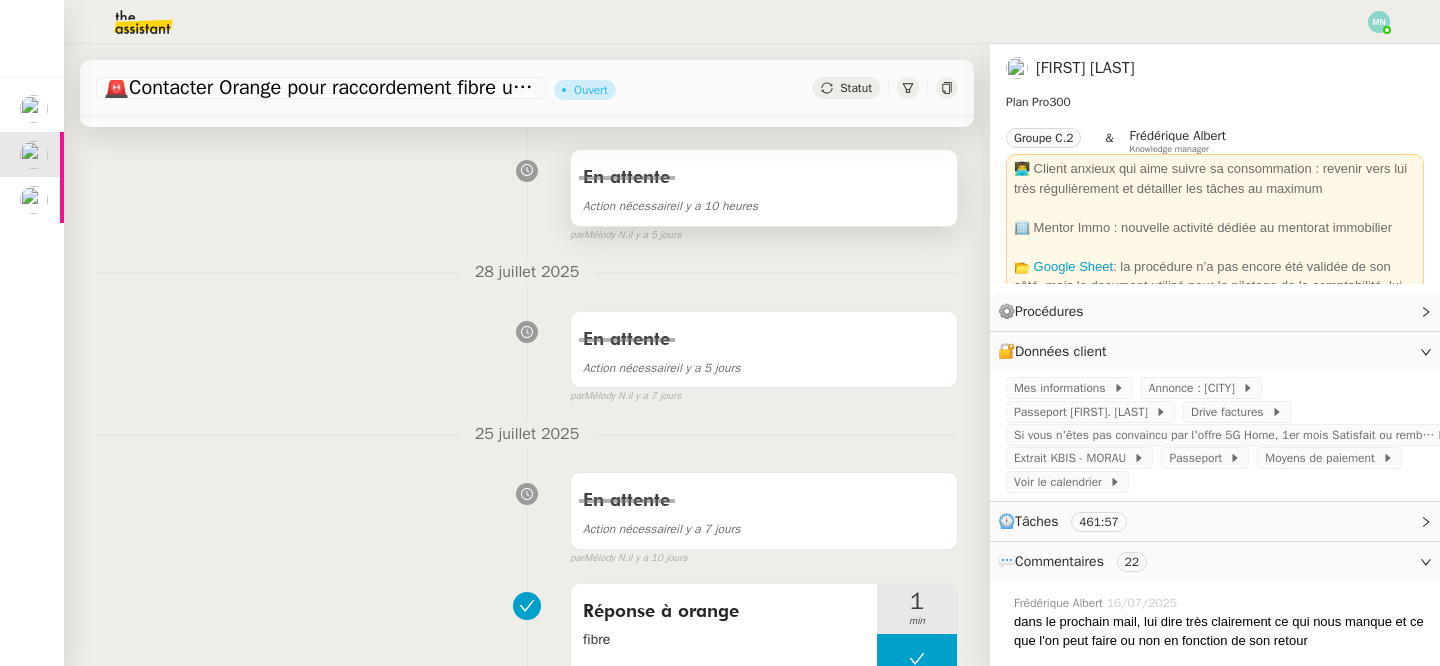 scroll, scrollTop: 0, scrollLeft: 0, axis: both 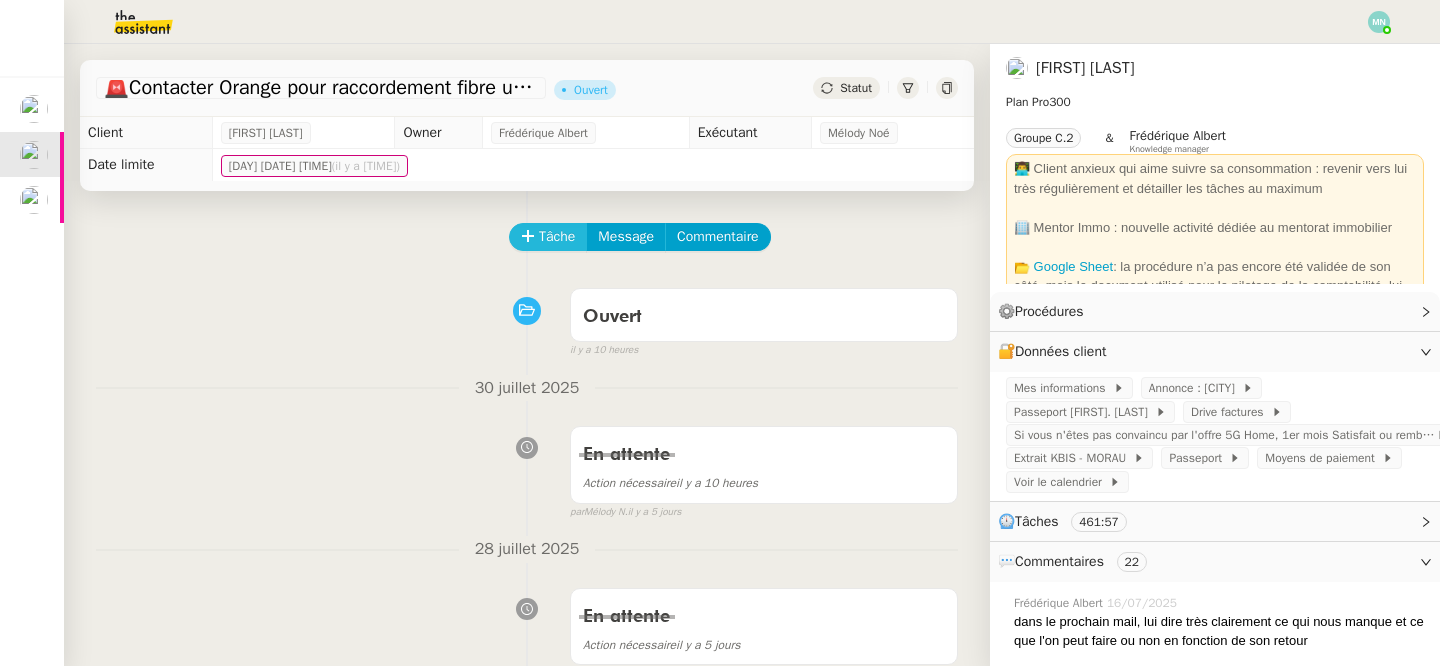 click on "Tâche" 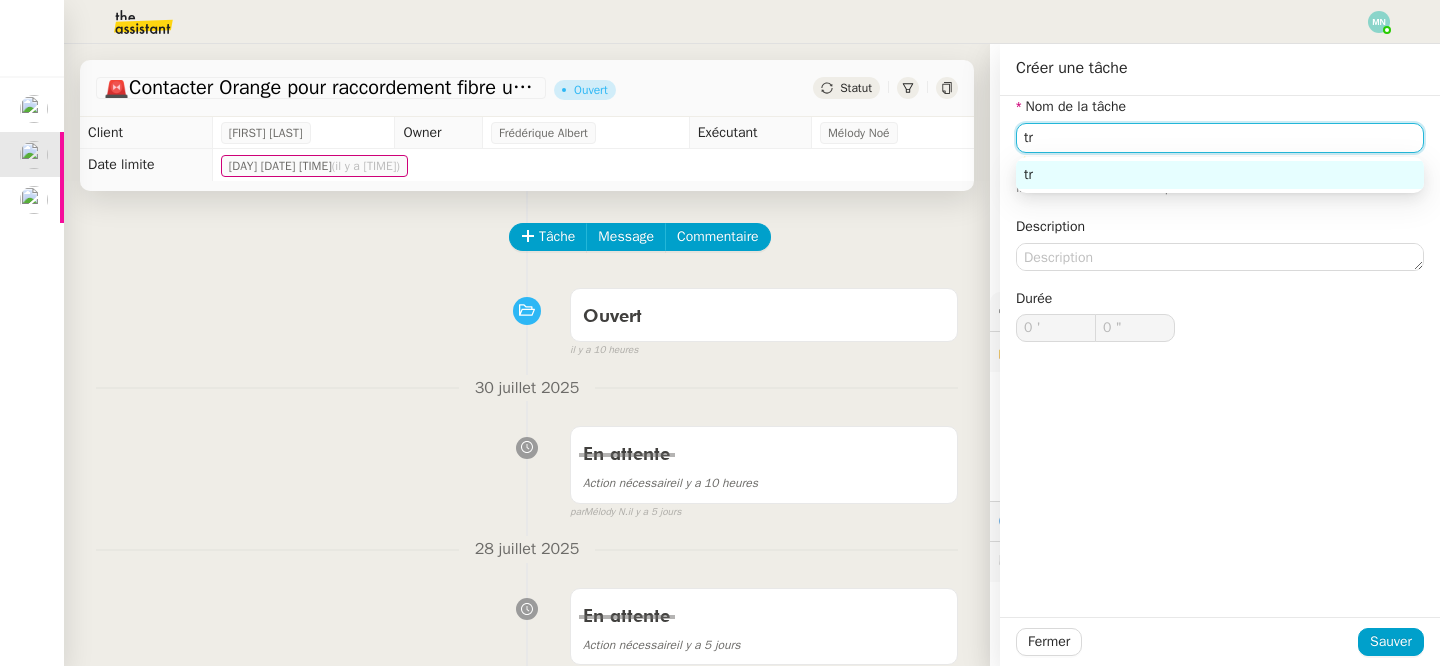 type on "t" 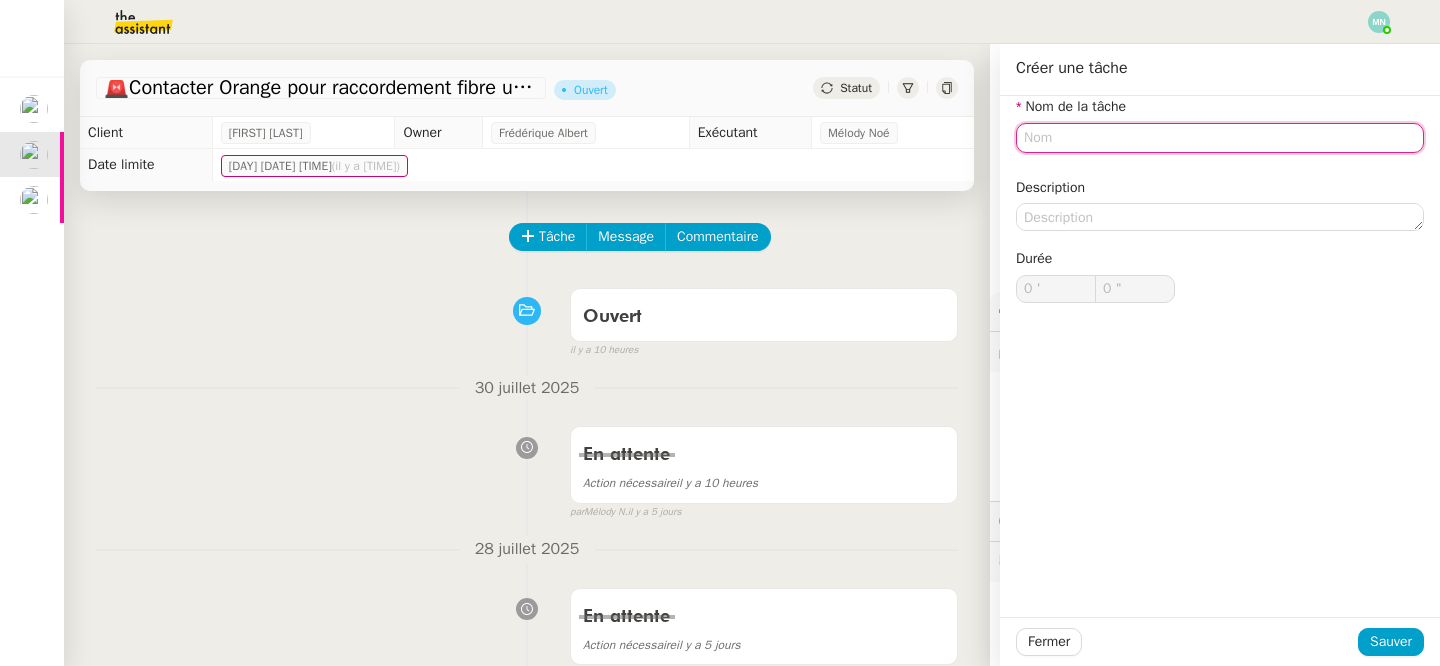 type on "E" 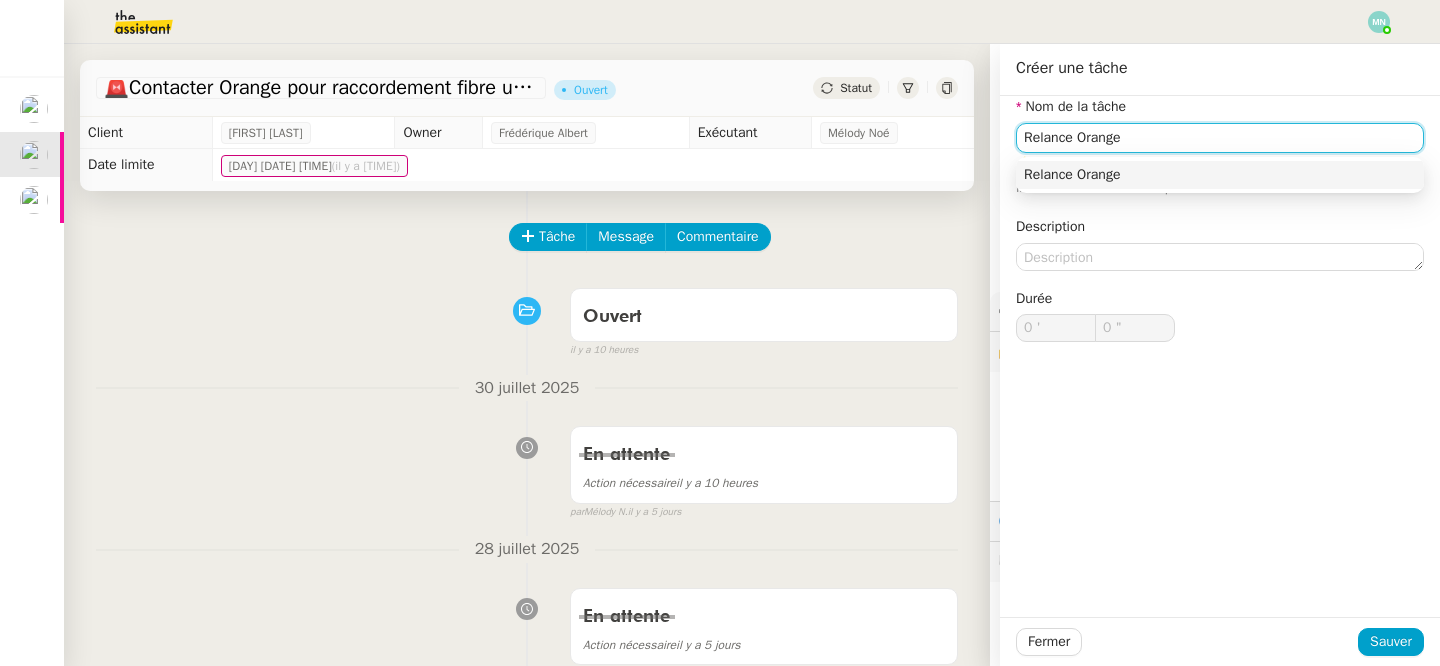 click on "Relance Orange" at bounding box center [1220, 175] 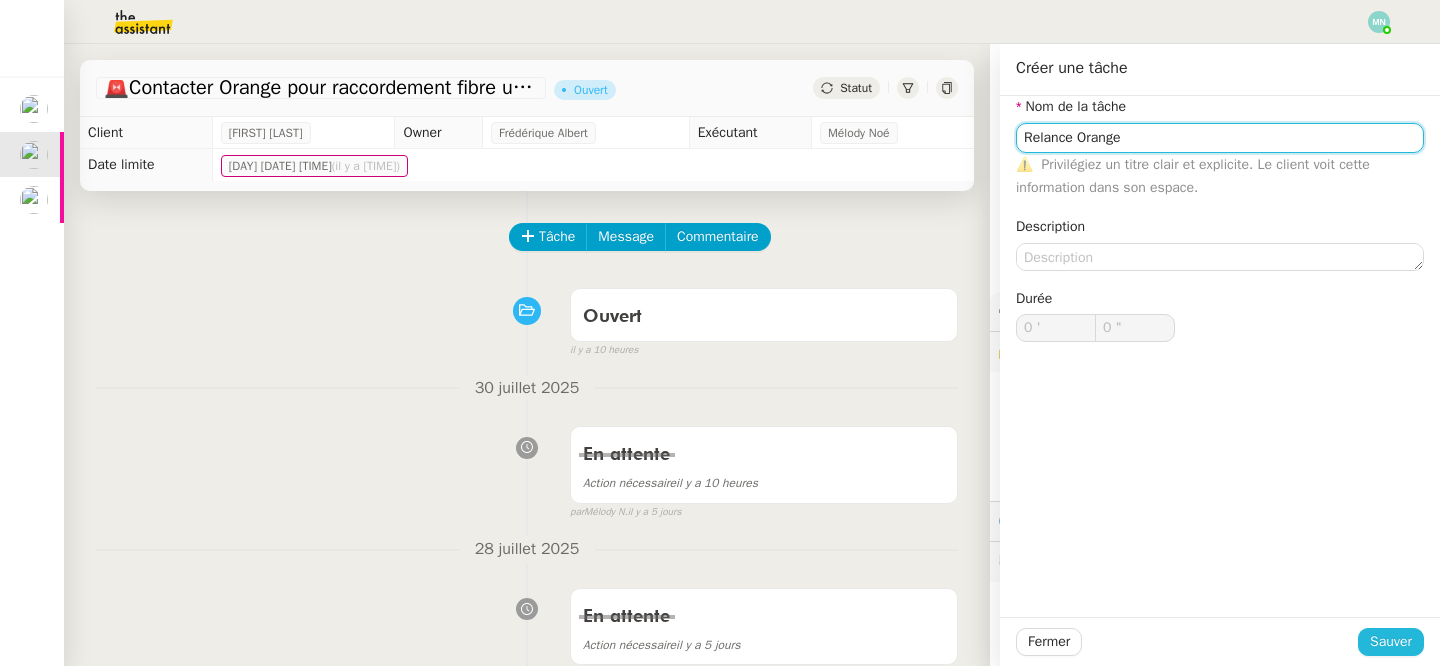 type on "Relance Orange" 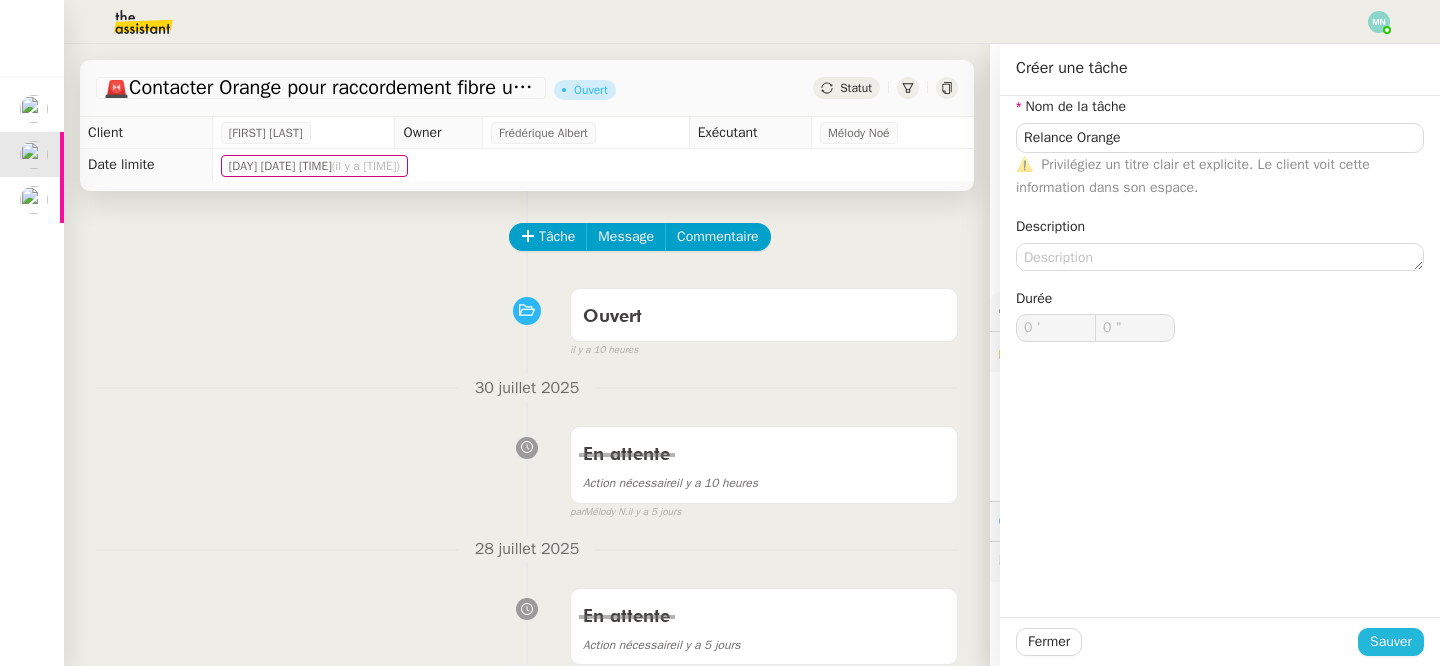 click on "Sauver" 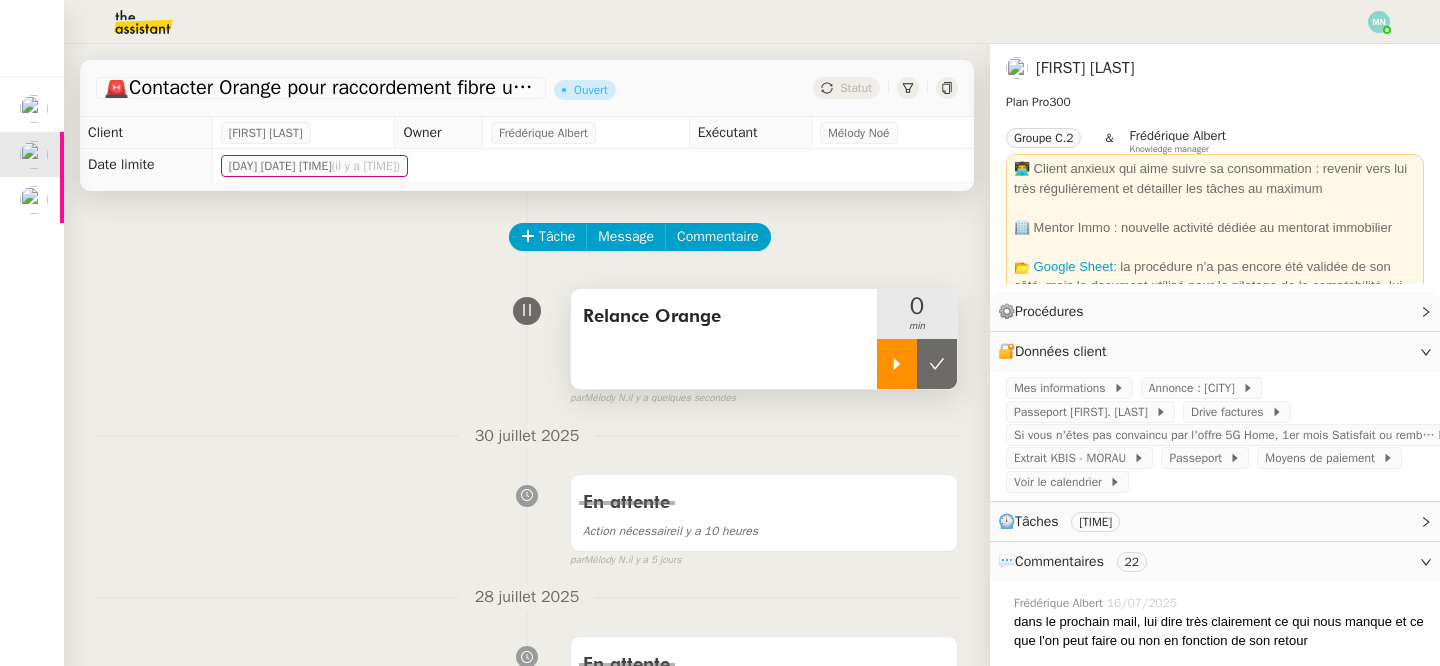 click 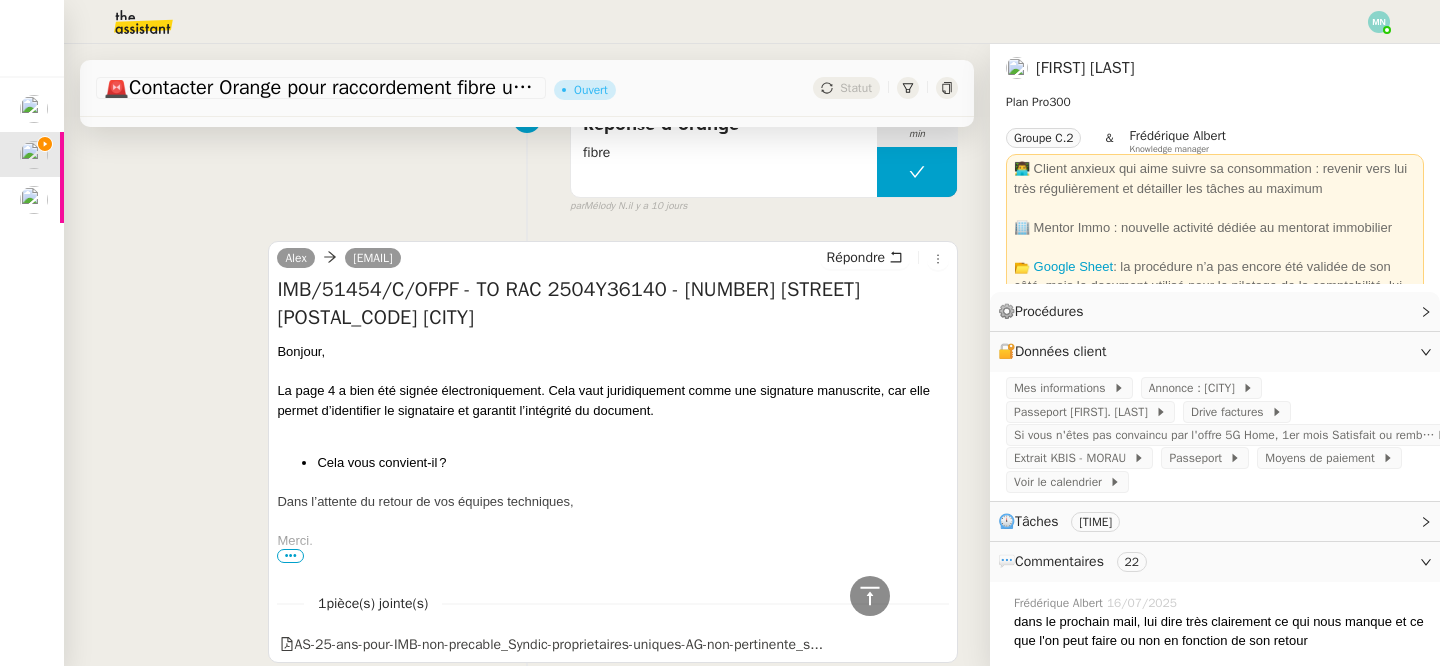 scroll, scrollTop: 835, scrollLeft: 0, axis: vertical 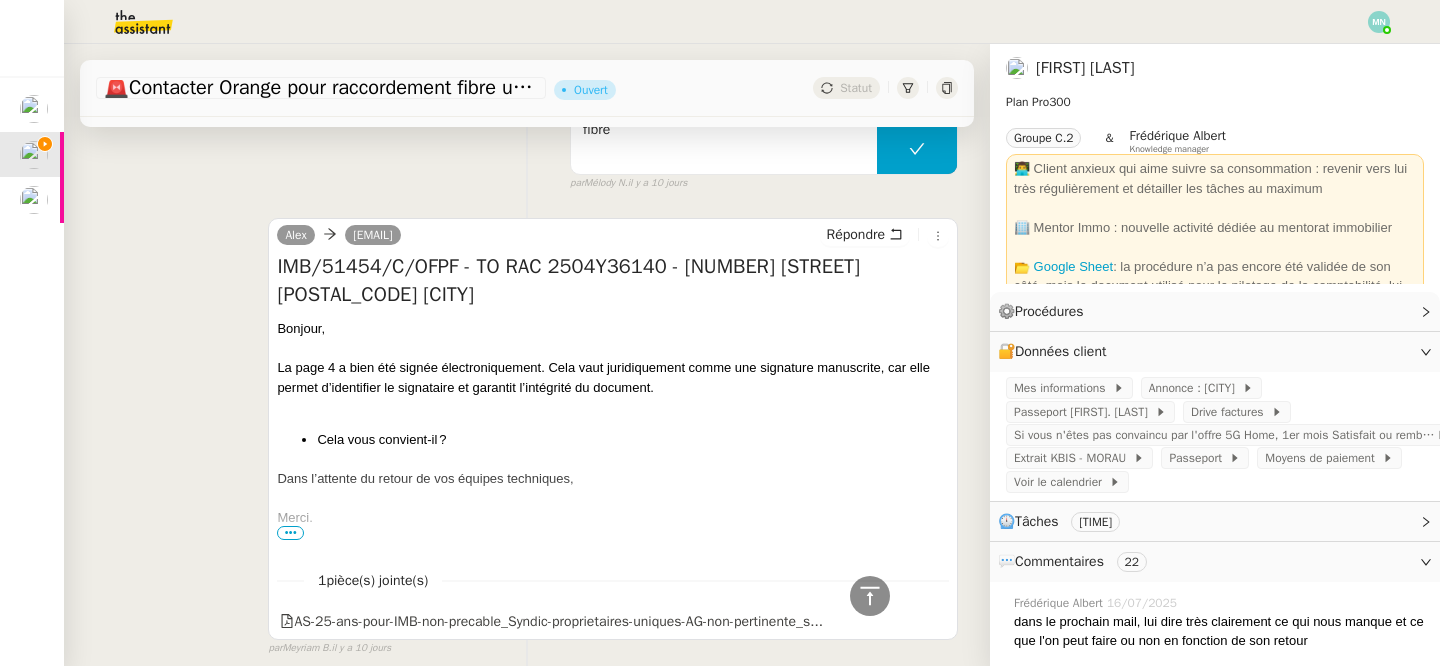 click on "•••" at bounding box center [290, 533] 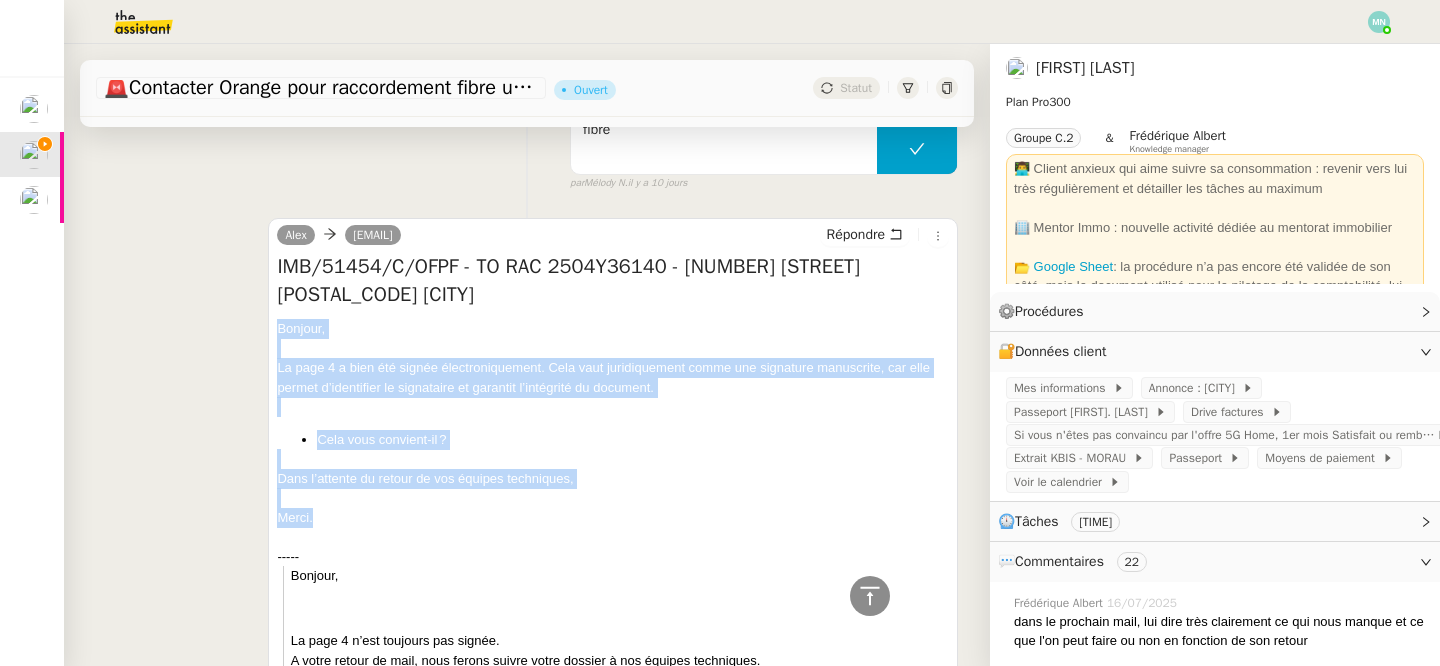 drag, startPoint x: 338, startPoint y: 523, endPoint x: 269, endPoint y: 321, distance: 213.4596 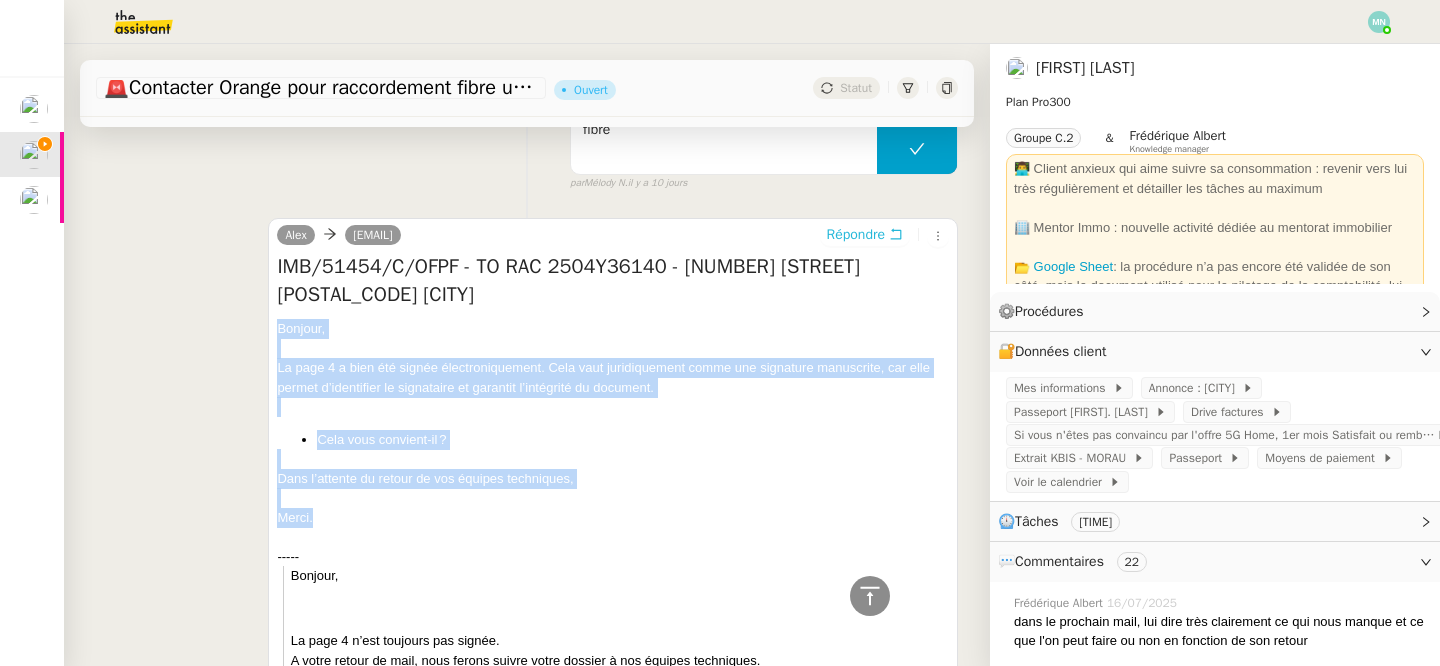 click on "Répondre" at bounding box center [856, 235] 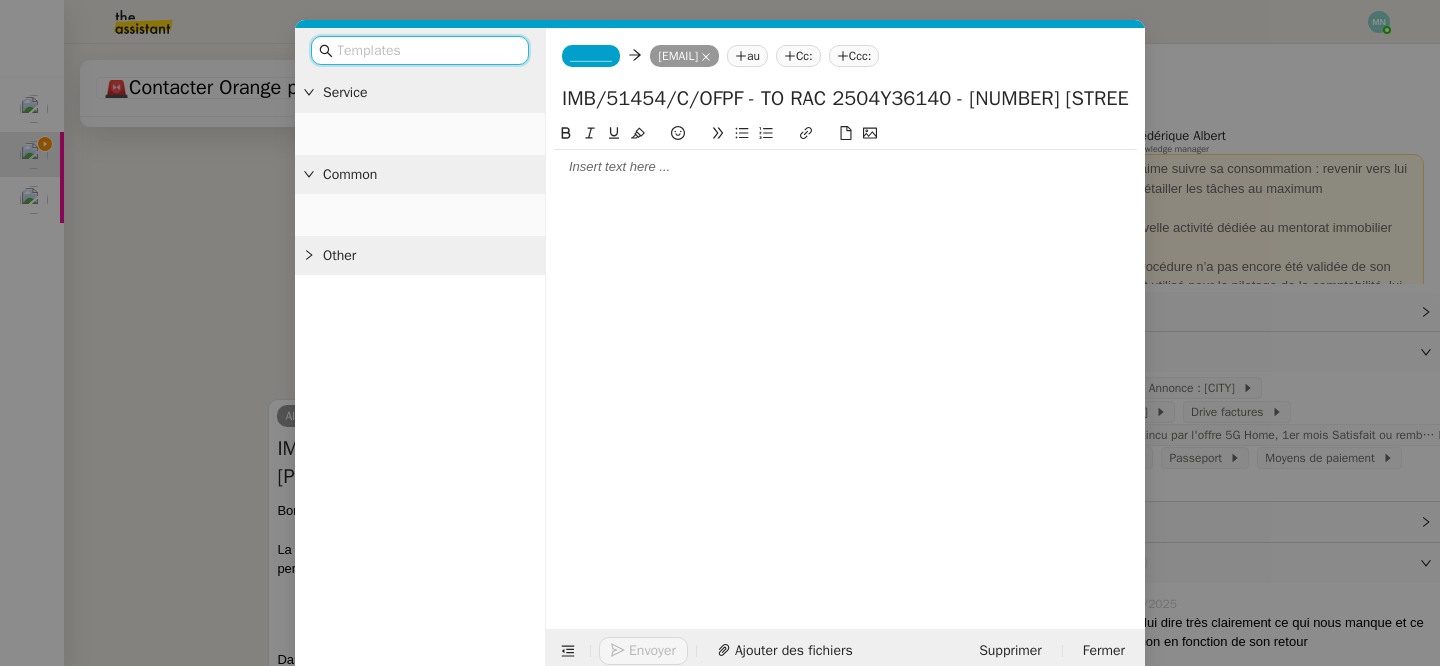 scroll, scrollTop: 1016, scrollLeft: 0, axis: vertical 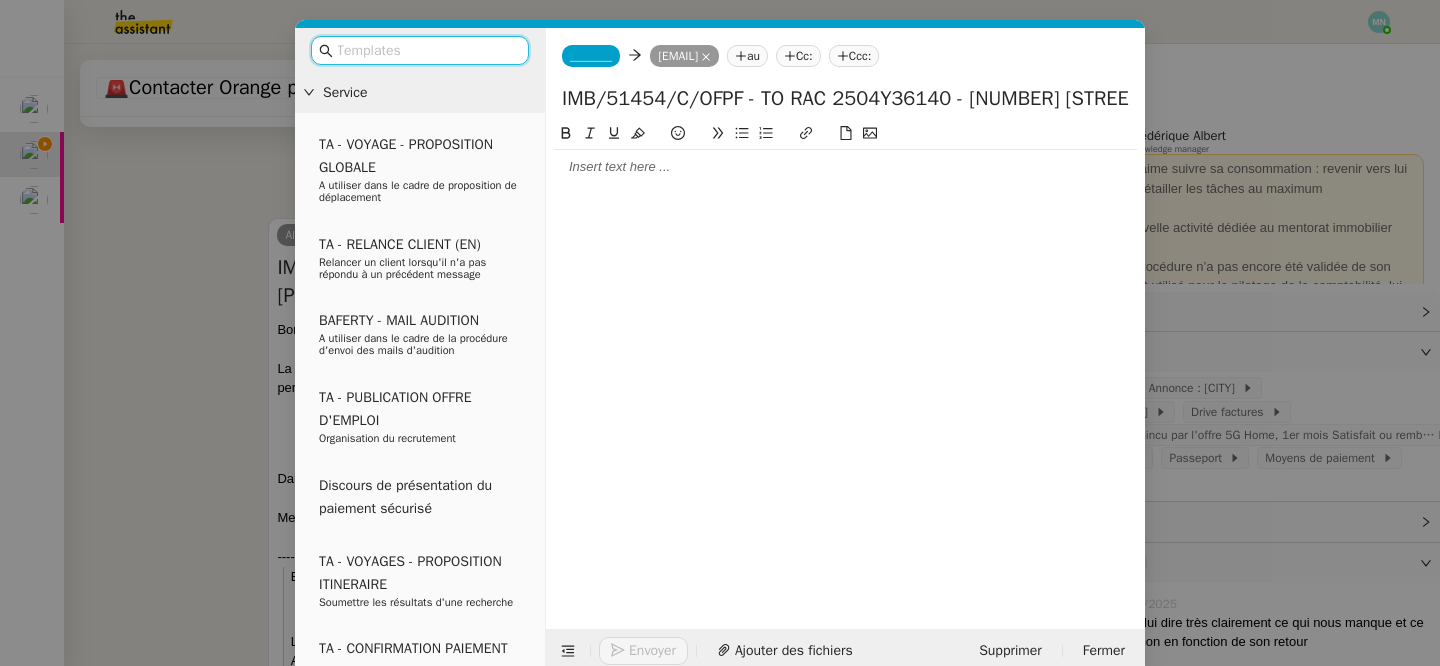 click at bounding box center (427, 50) 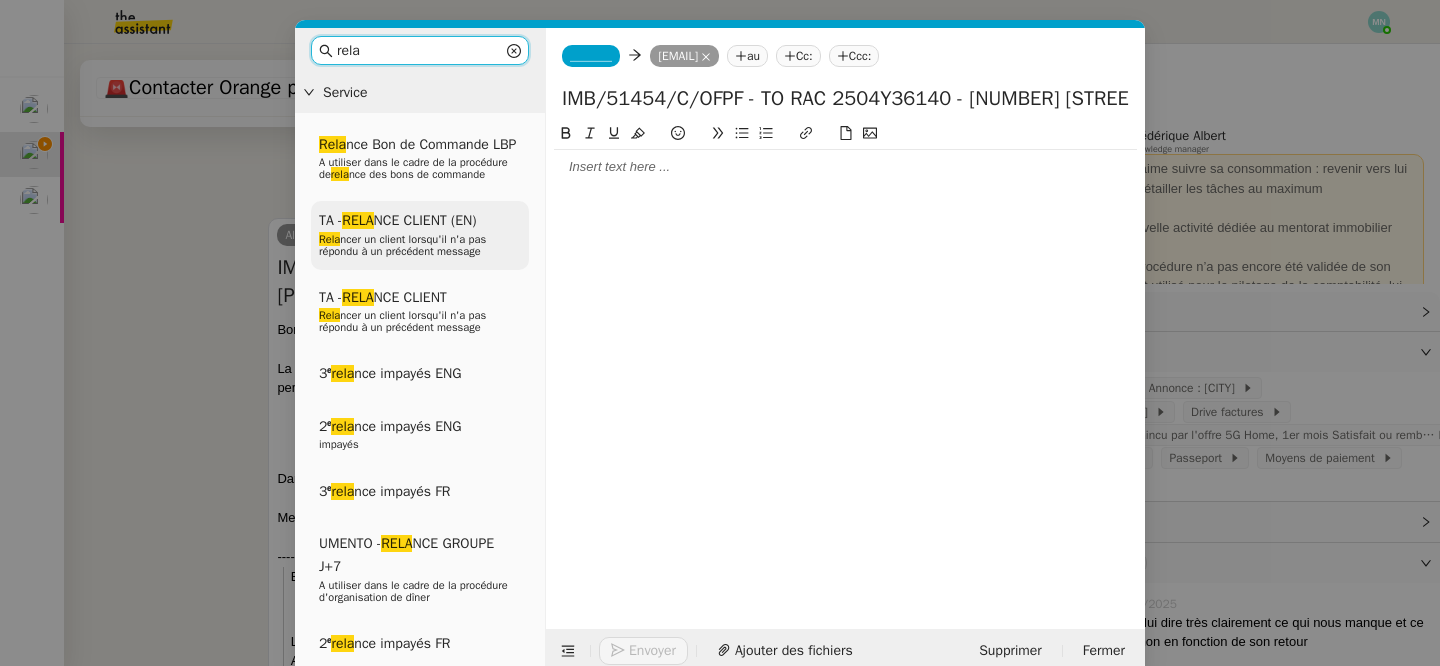 type on "rela" 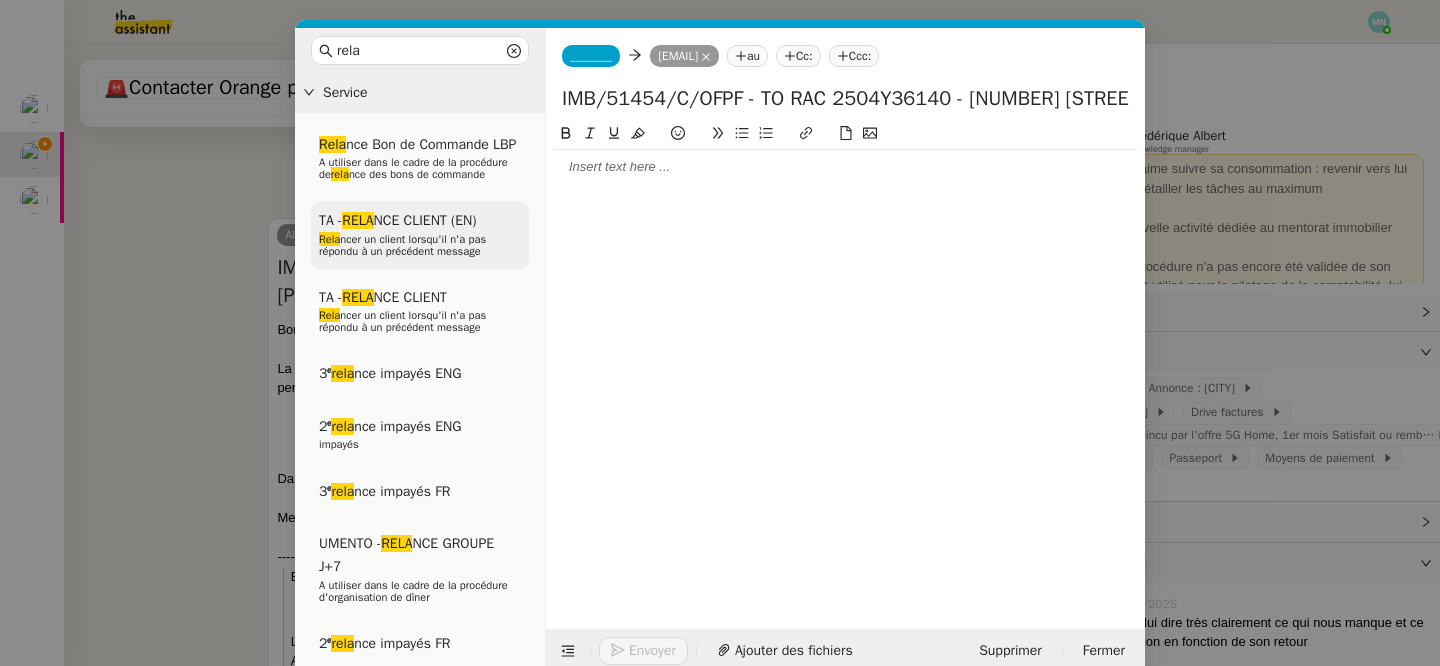 click on "Rela ncer un client lorsqu'il n'a pas répondu à un précédent message" at bounding box center (402, 245) 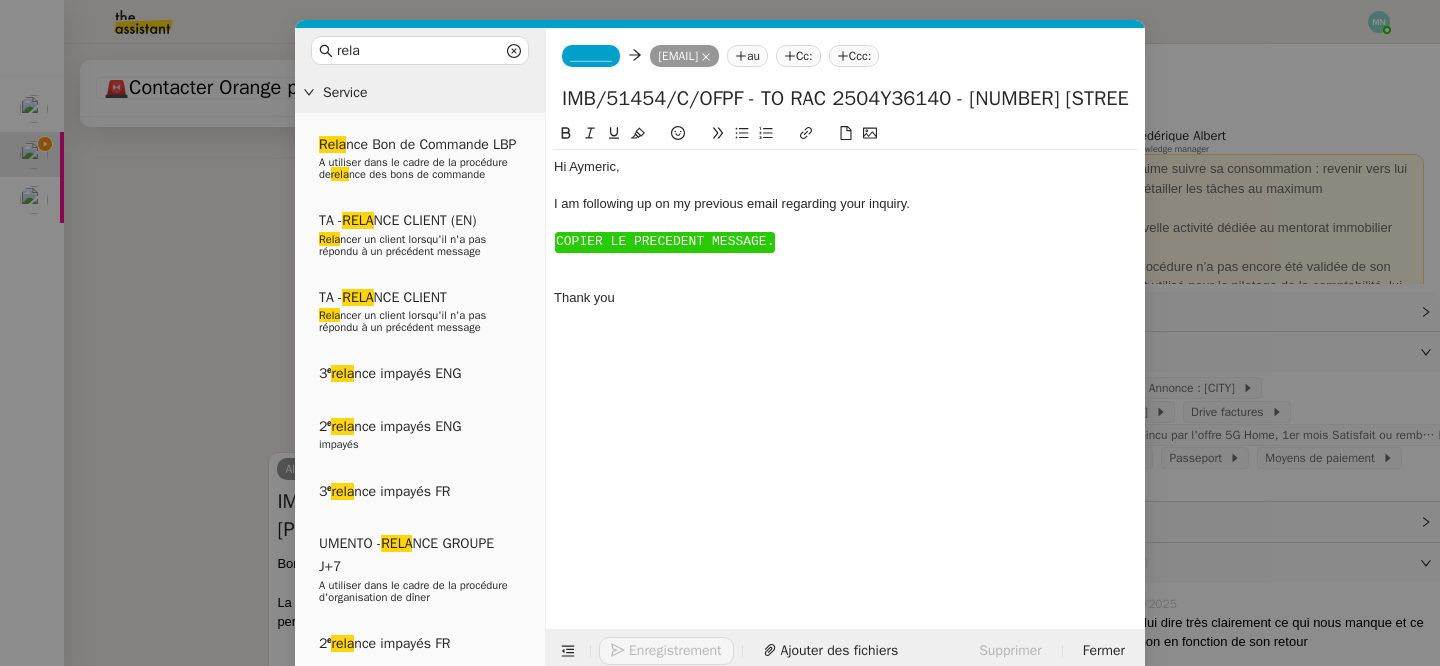 scroll, scrollTop: 1250, scrollLeft: 0, axis: vertical 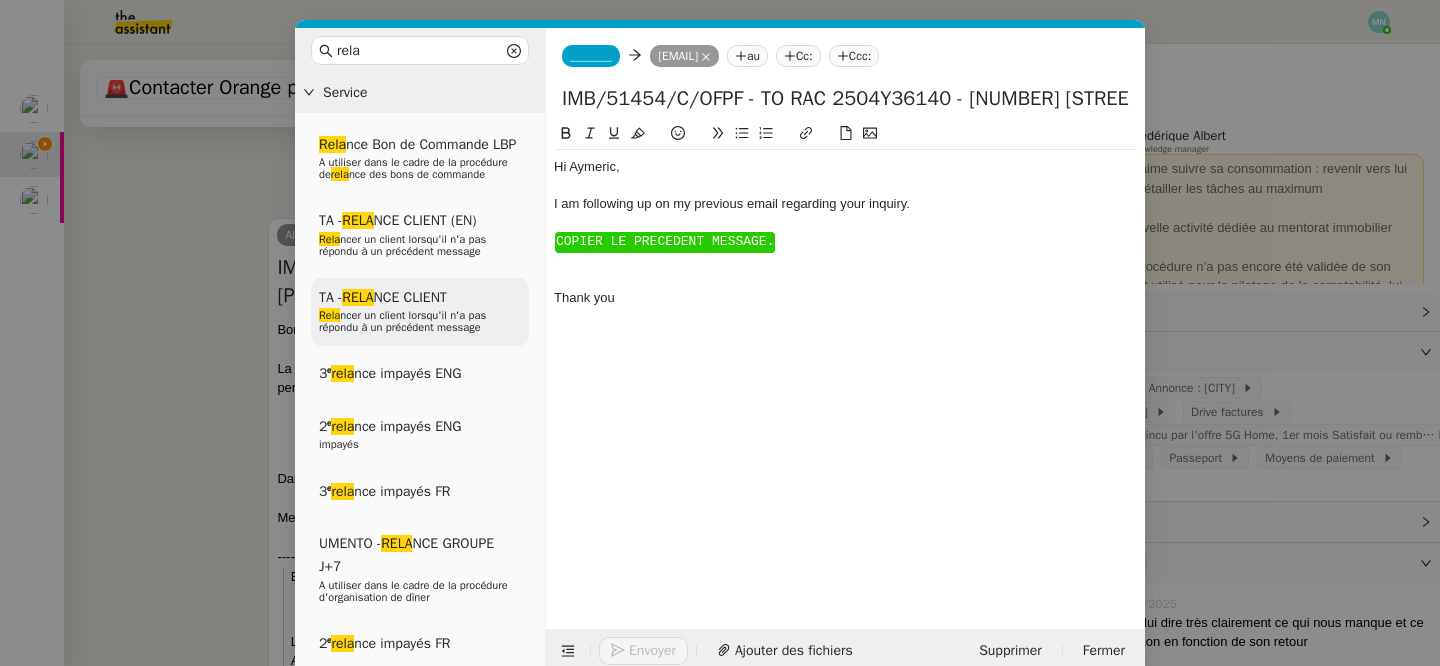 click on "TA -  RELA NCE CLIENT" at bounding box center [383, 297] 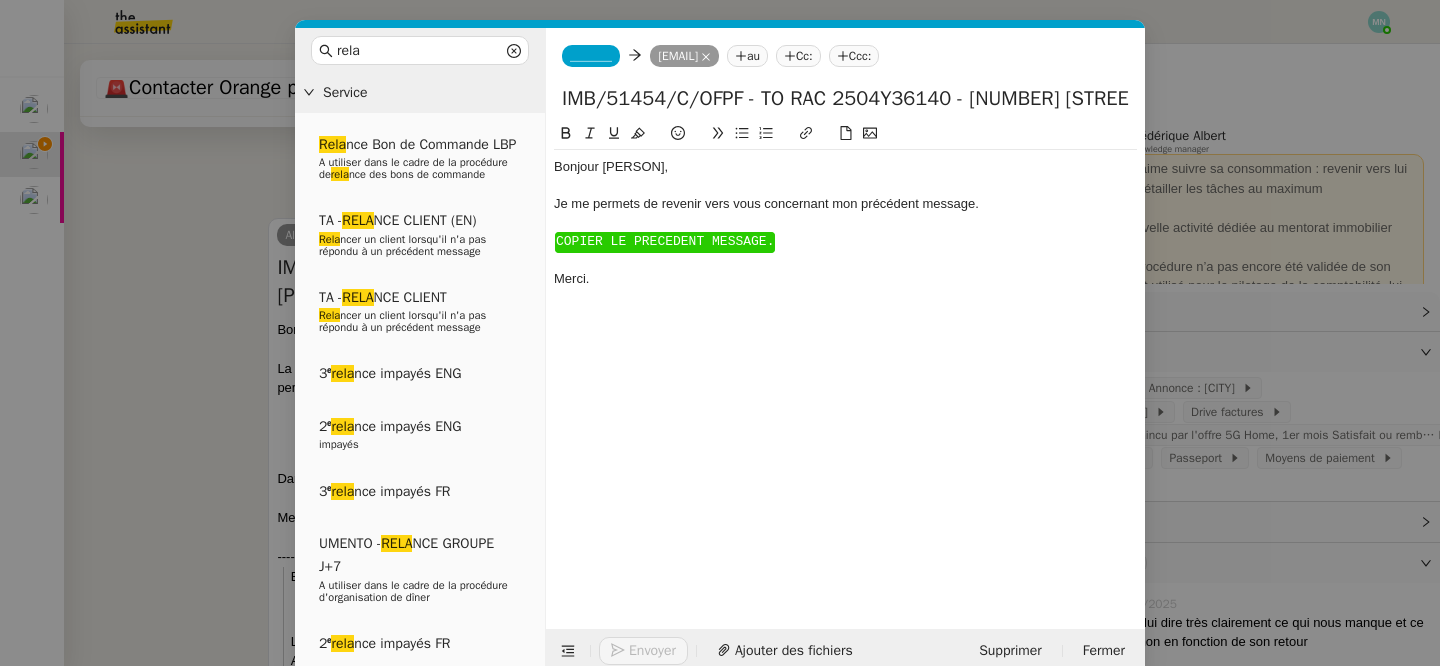 scroll, scrollTop: 1152, scrollLeft: 0, axis: vertical 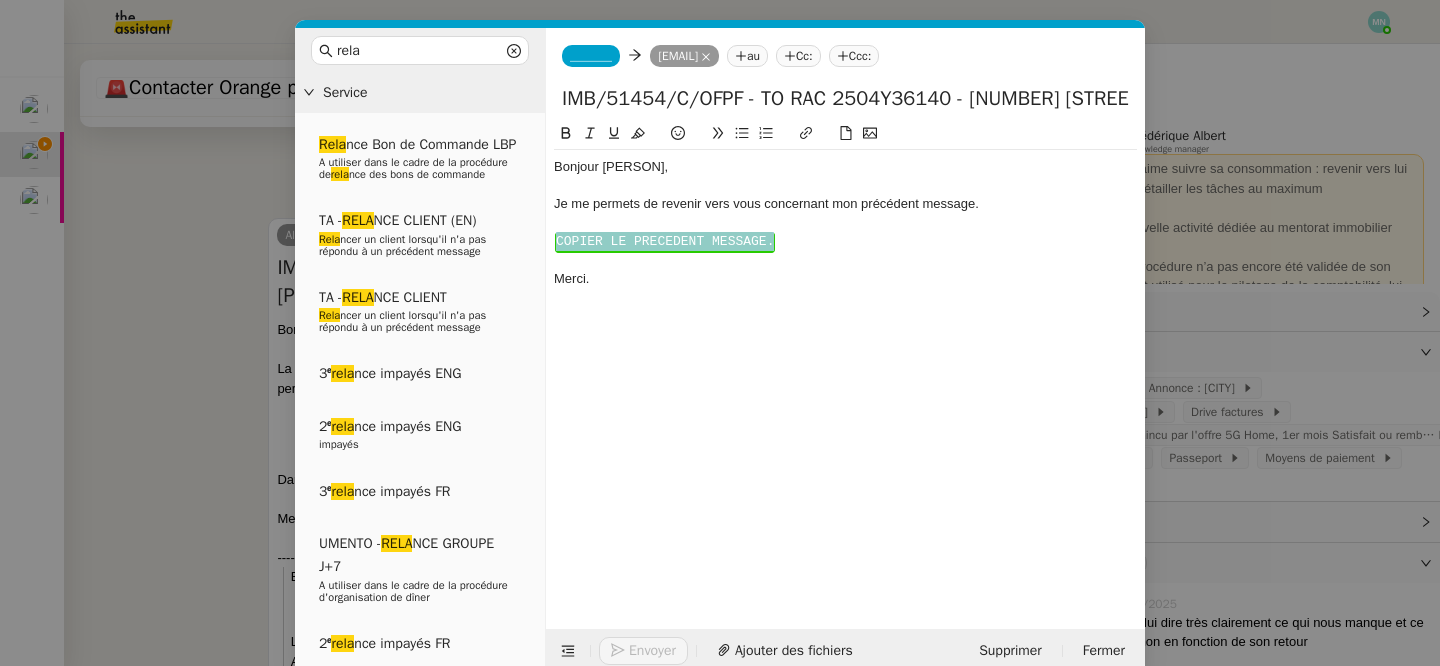 drag, startPoint x: 793, startPoint y: 237, endPoint x: 555, endPoint y: 229, distance: 238.13441 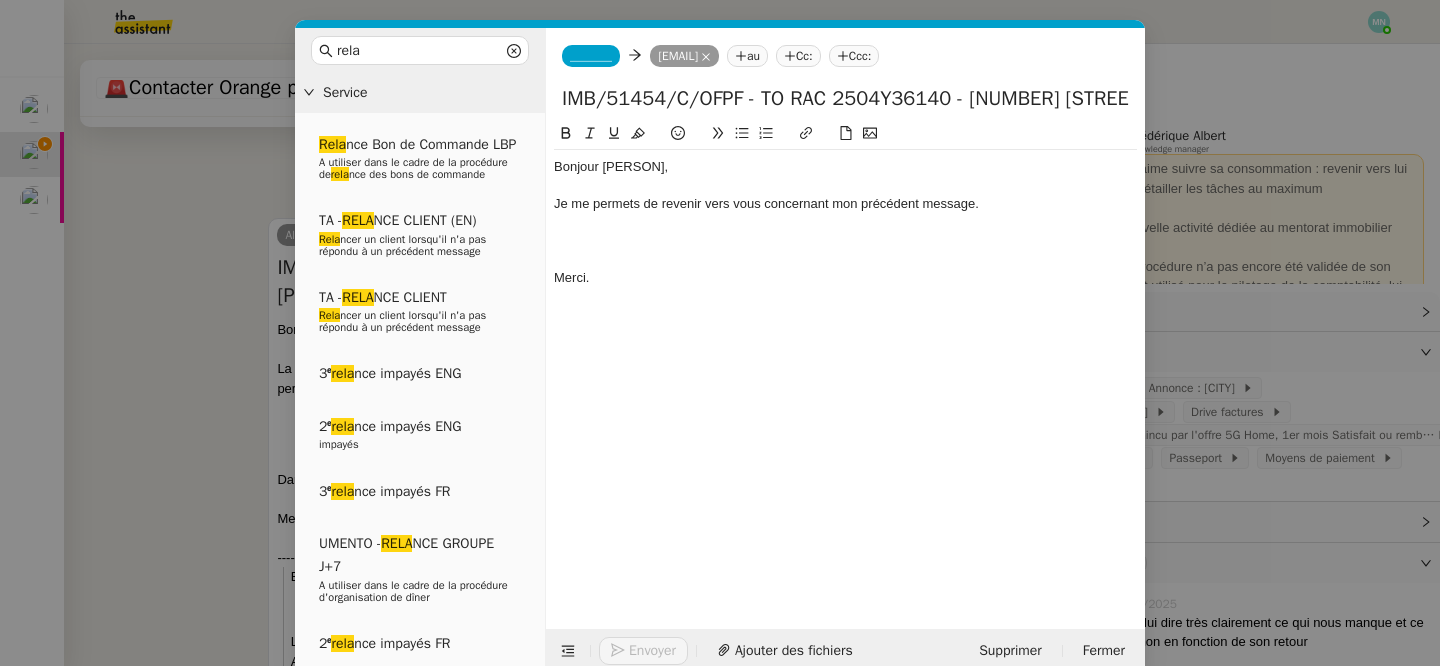 scroll, scrollTop: 0, scrollLeft: 0, axis: both 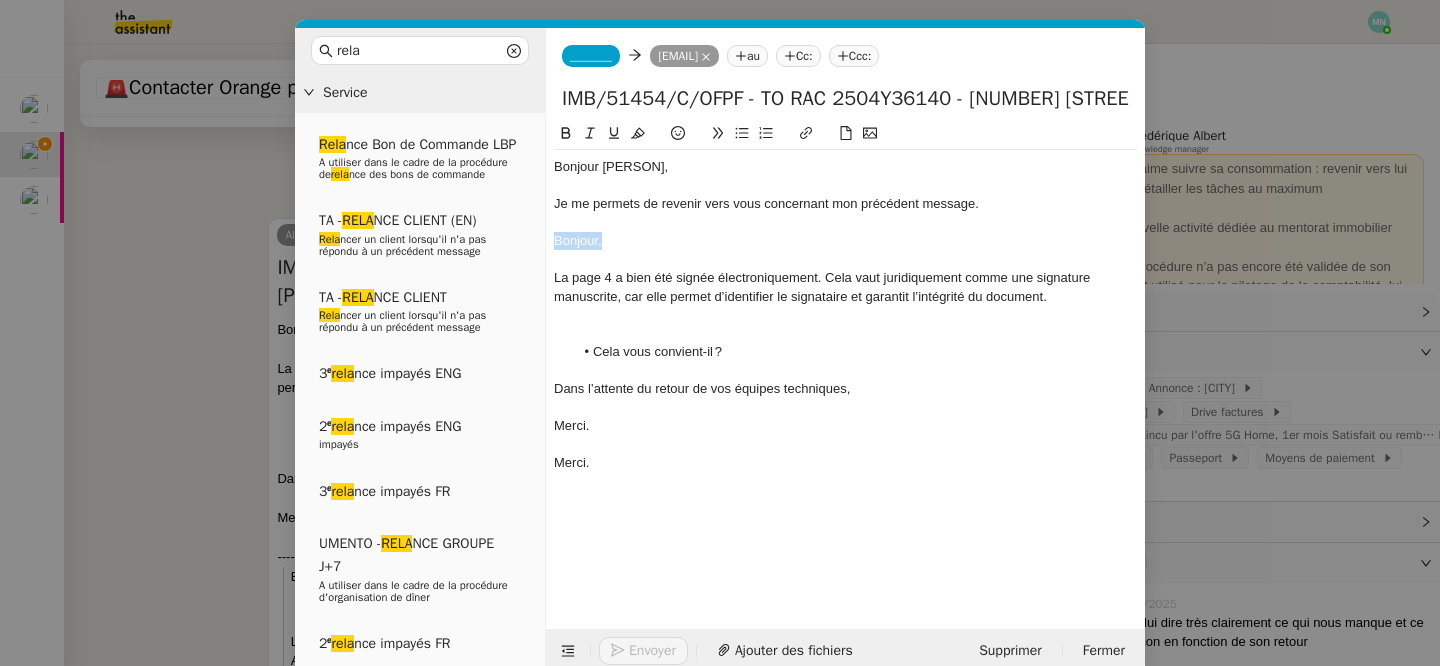 drag, startPoint x: 643, startPoint y: 233, endPoint x: 548, endPoint y: 231, distance: 95.02105 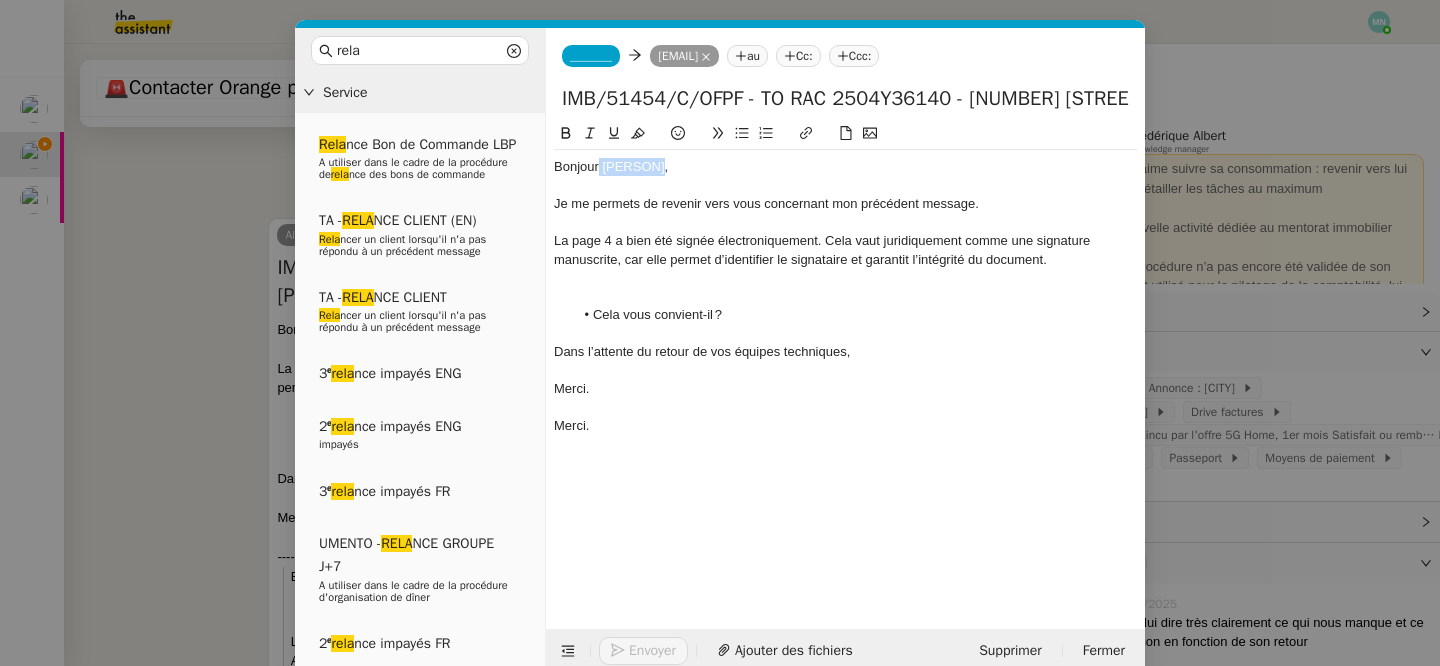 drag, startPoint x: 649, startPoint y: 166, endPoint x: 599, endPoint y: 166, distance: 50 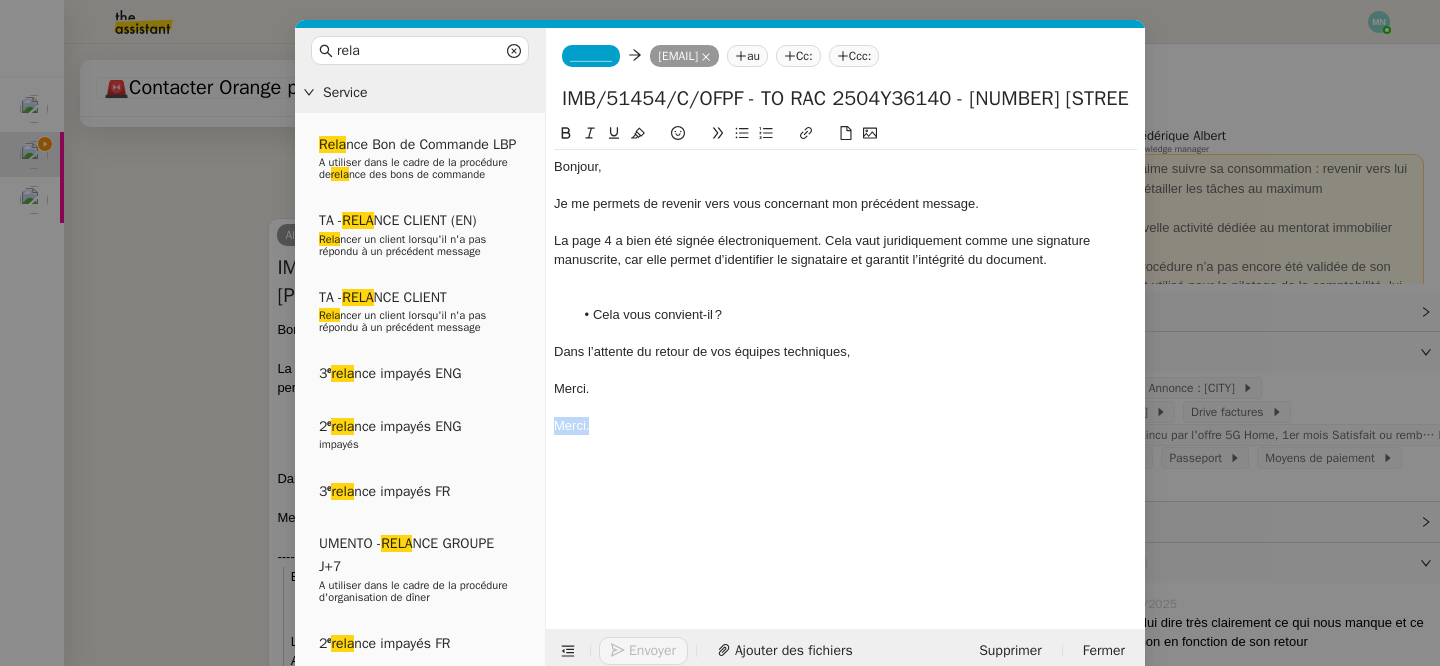 drag, startPoint x: 614, startPoint y: 433, endPoint x: 529, endPoint y: 432, distance: 85.00588 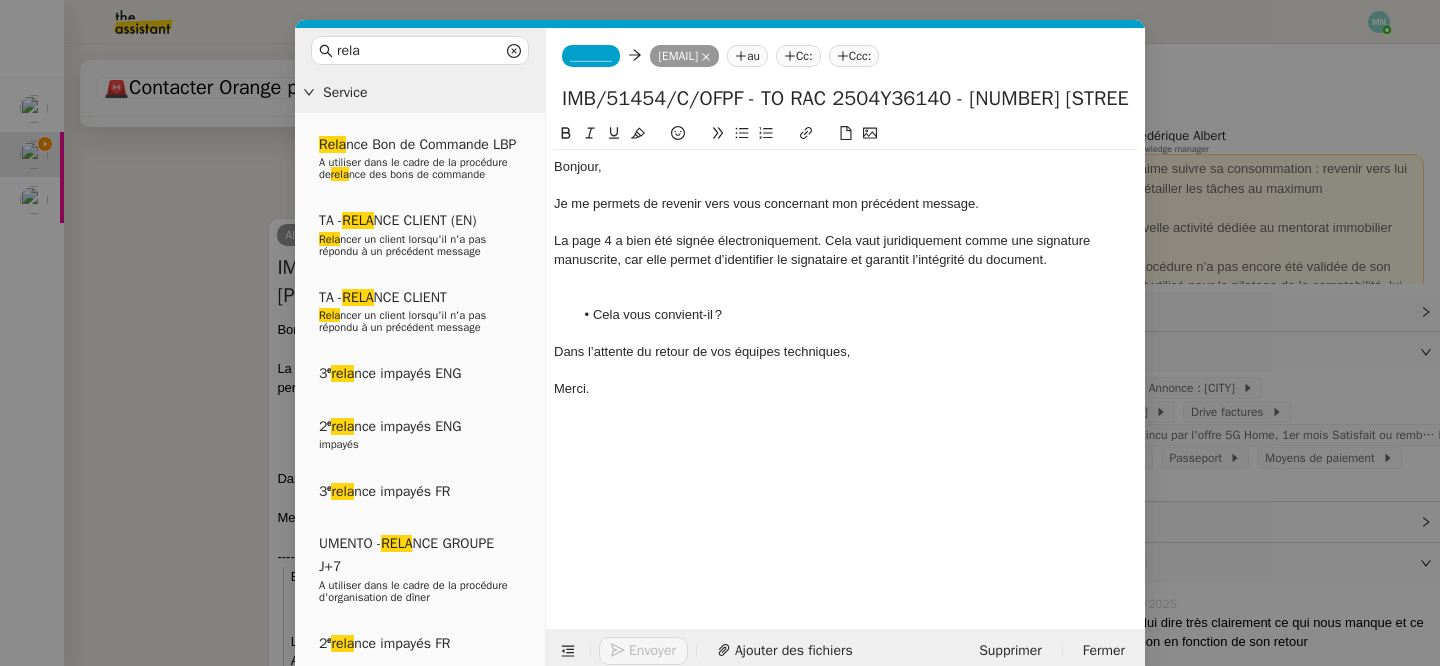 click 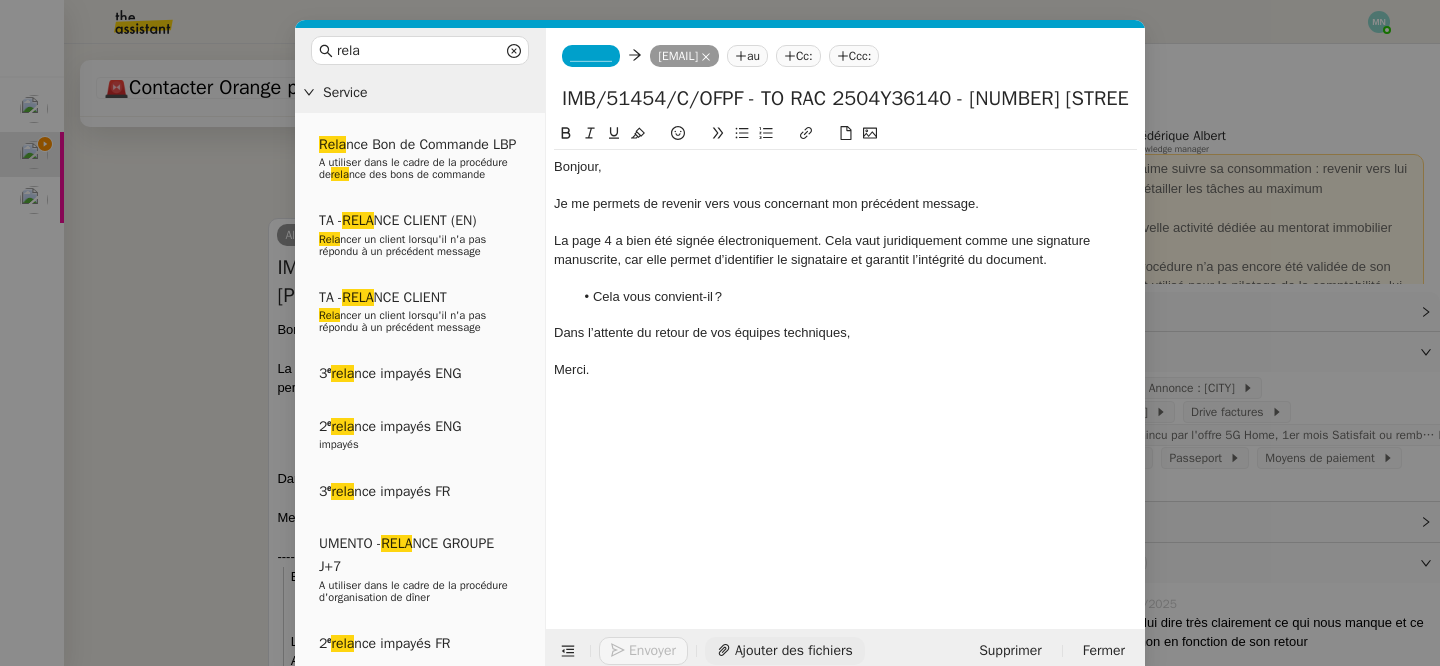 click on "Ajouter des fichiers" 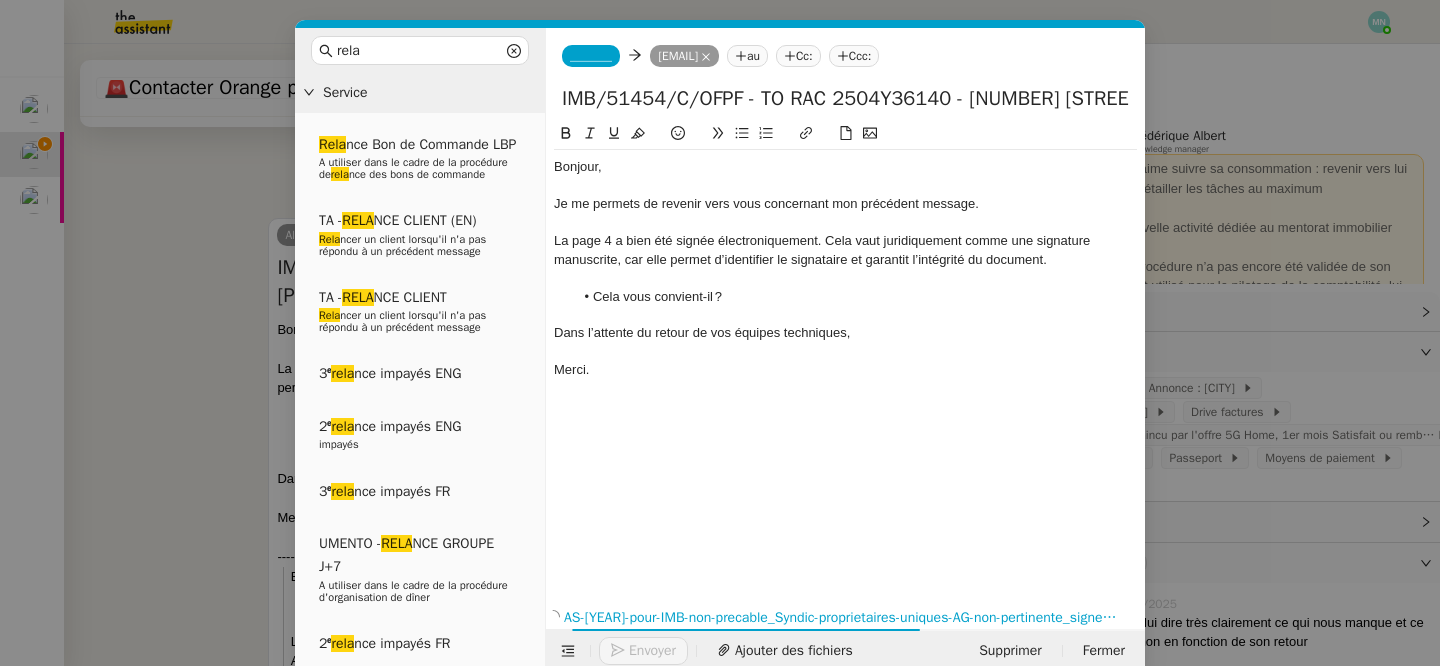click on "_______" 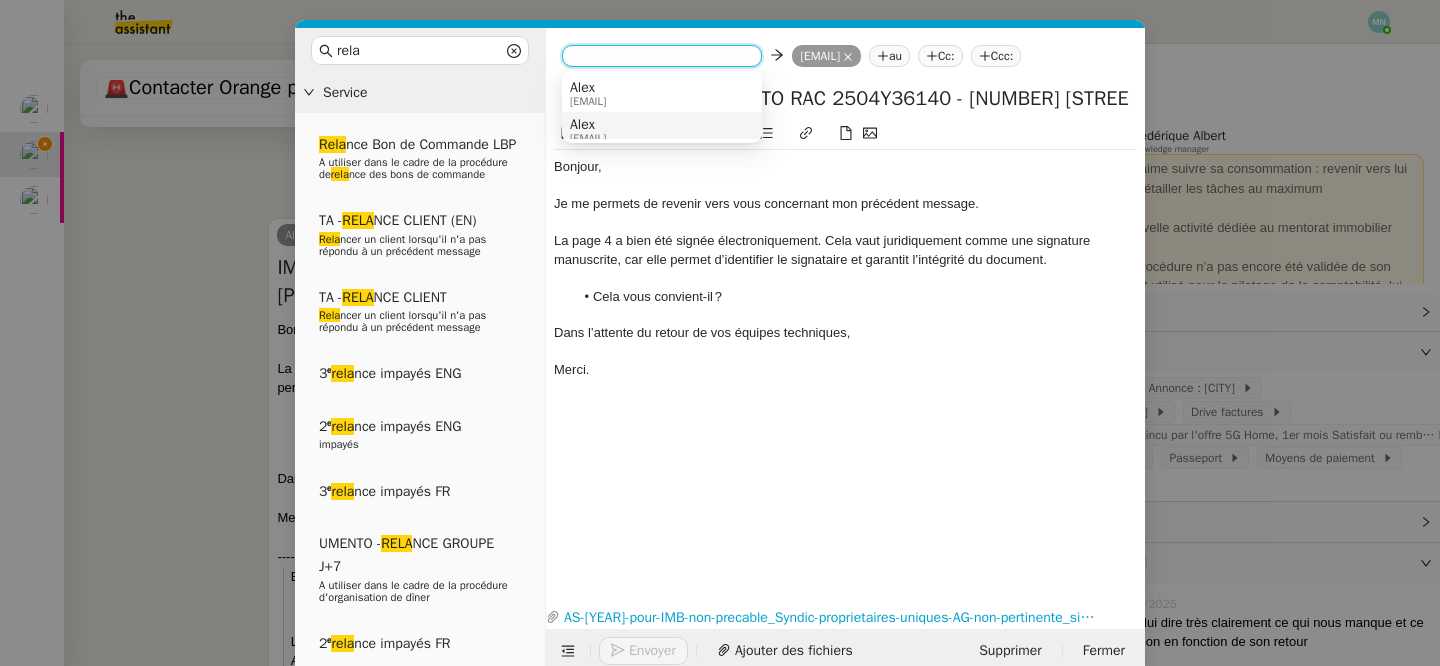 click on "[EMAIL]" at bounding box center [588, 138] 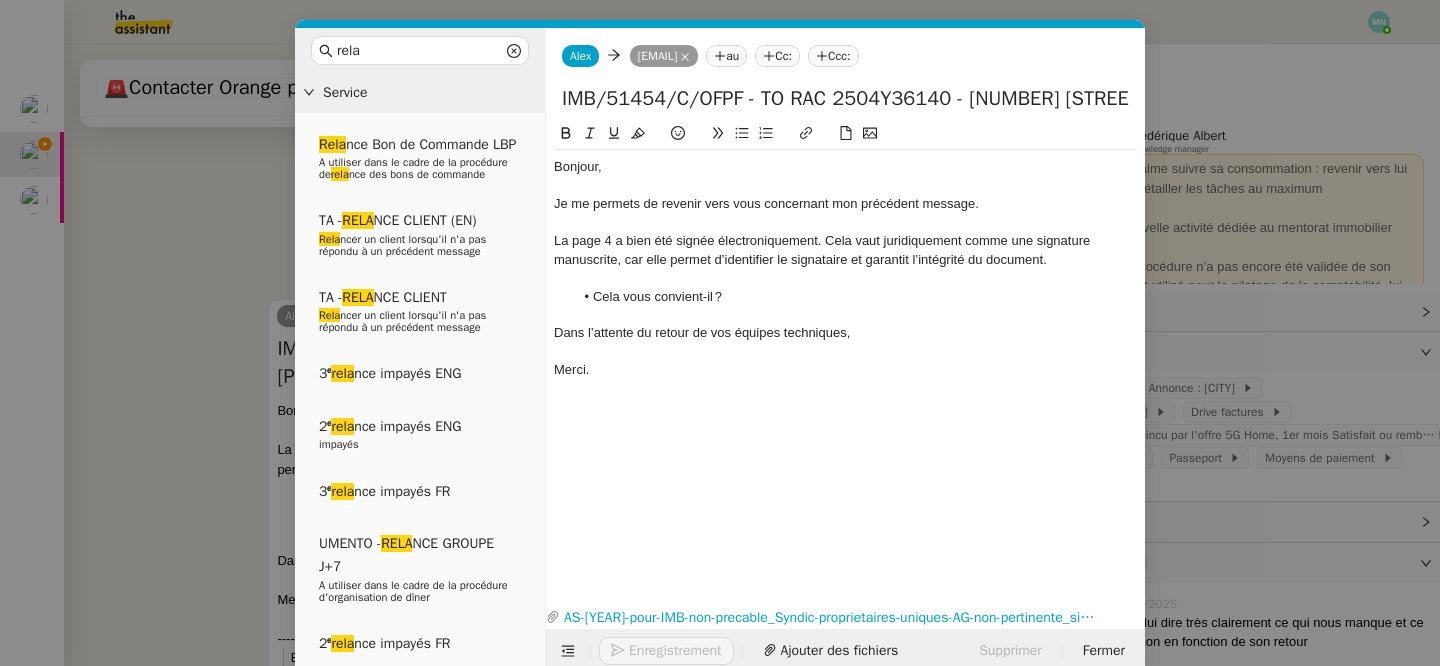 scroll, scrollTop: 1331, scrollLeft: 0, axis: vertical 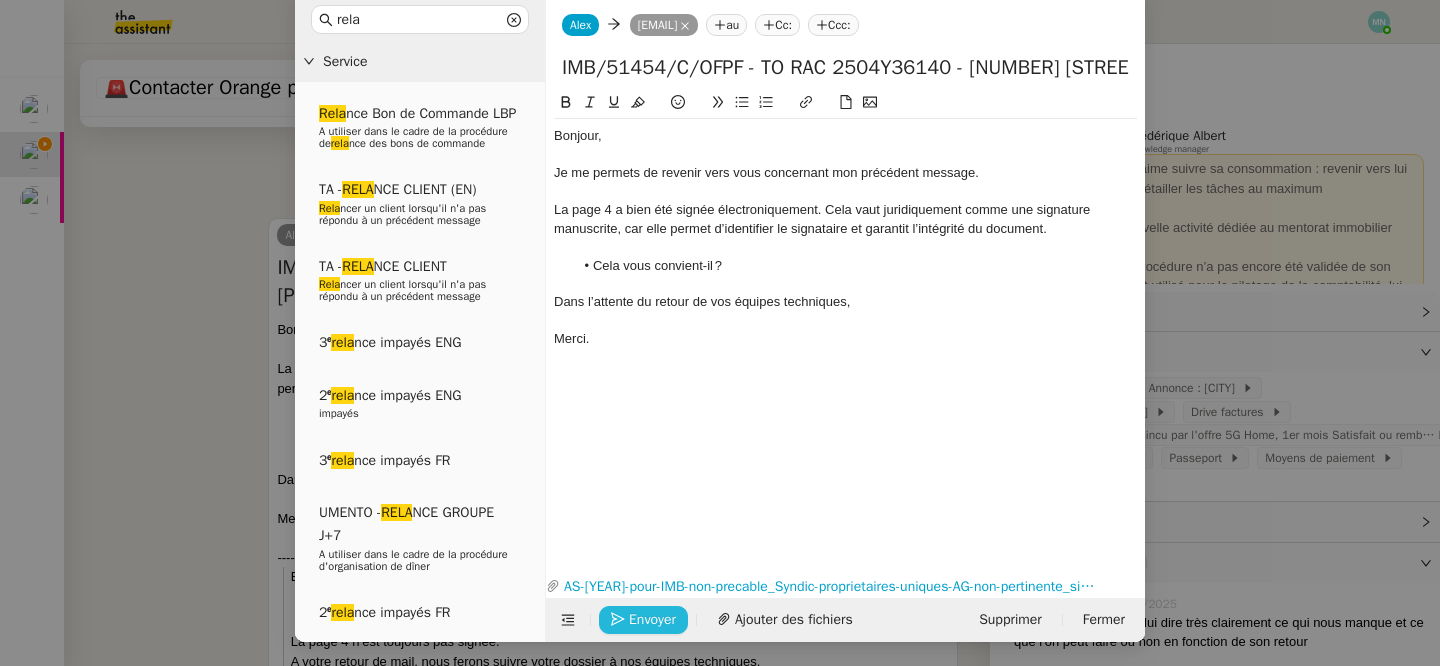 click on "Envoyer" 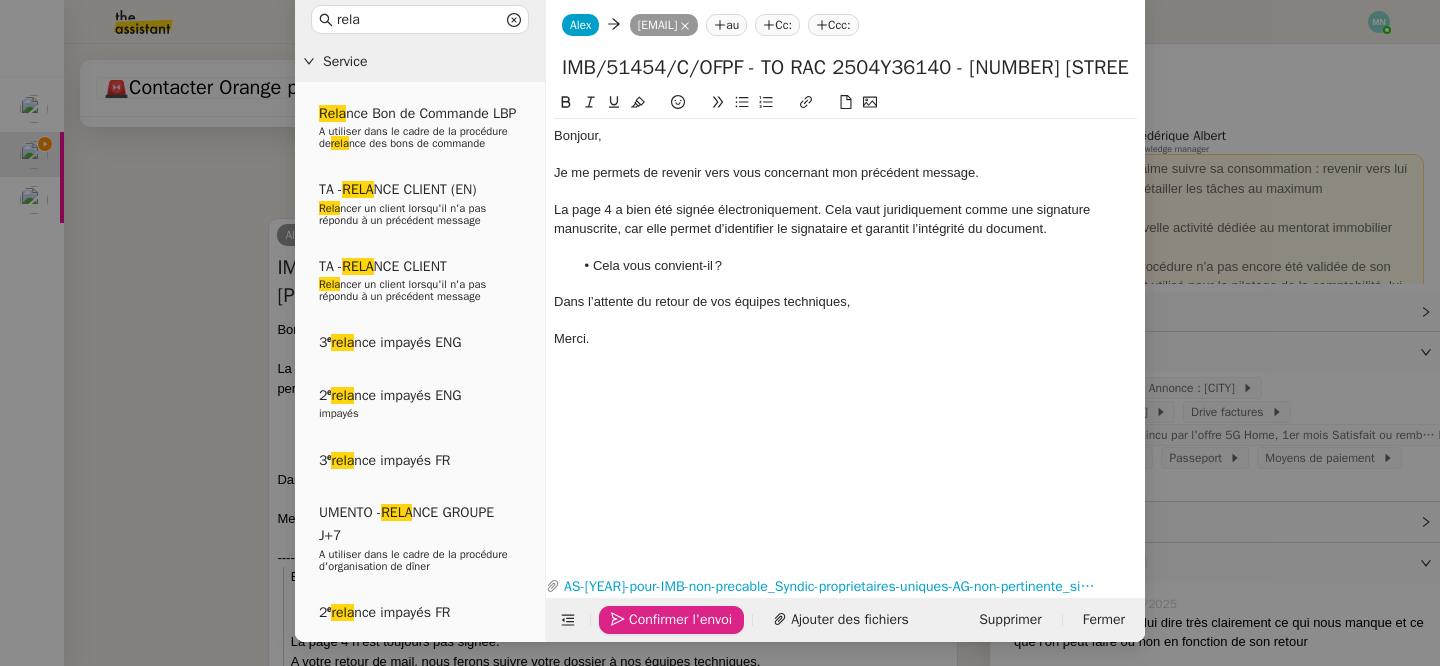 click on "Confirmer l'envoi" 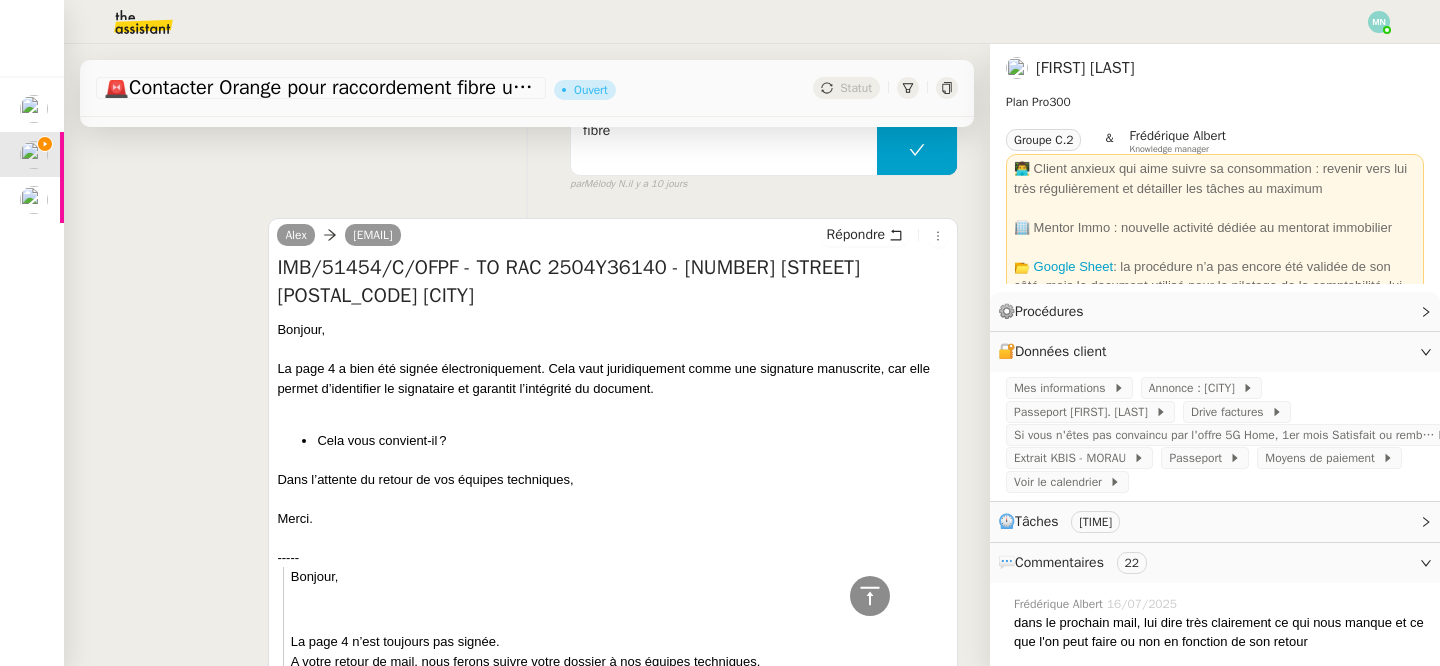 scroll, scrollTop: 11, scrollLeft: 0, axis: vertical 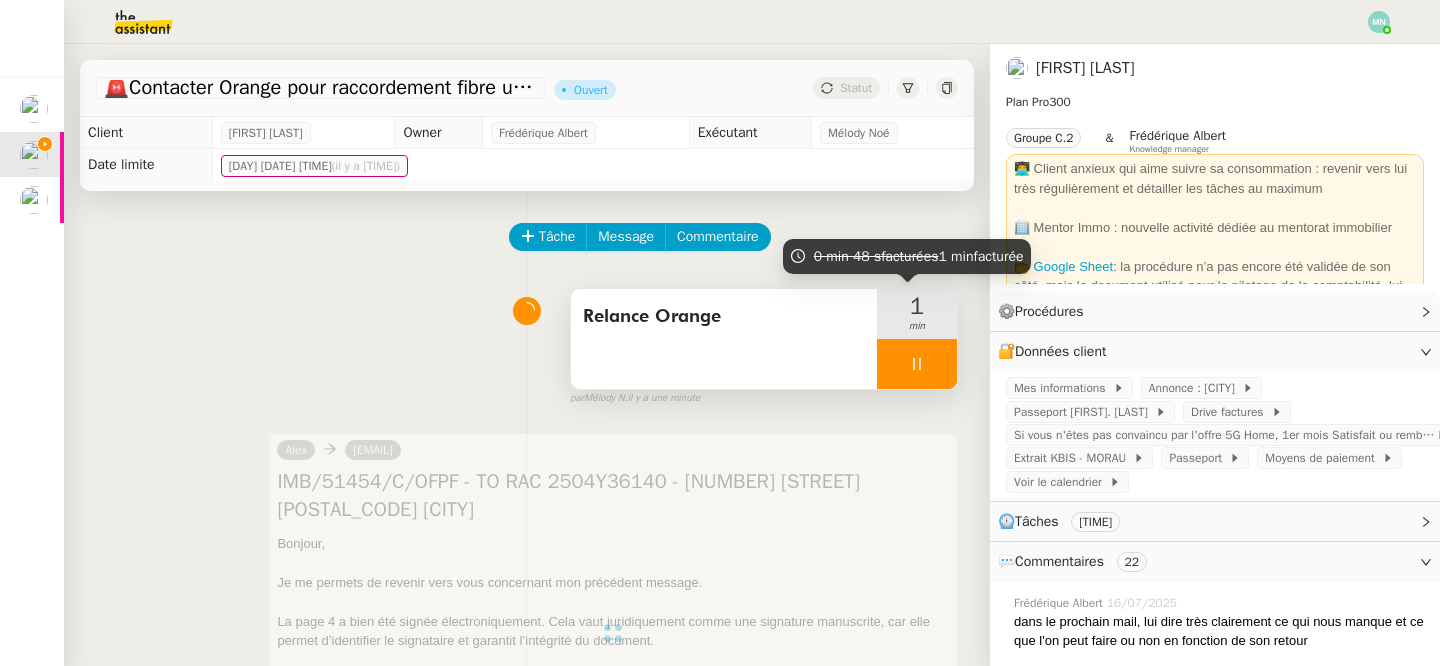 click 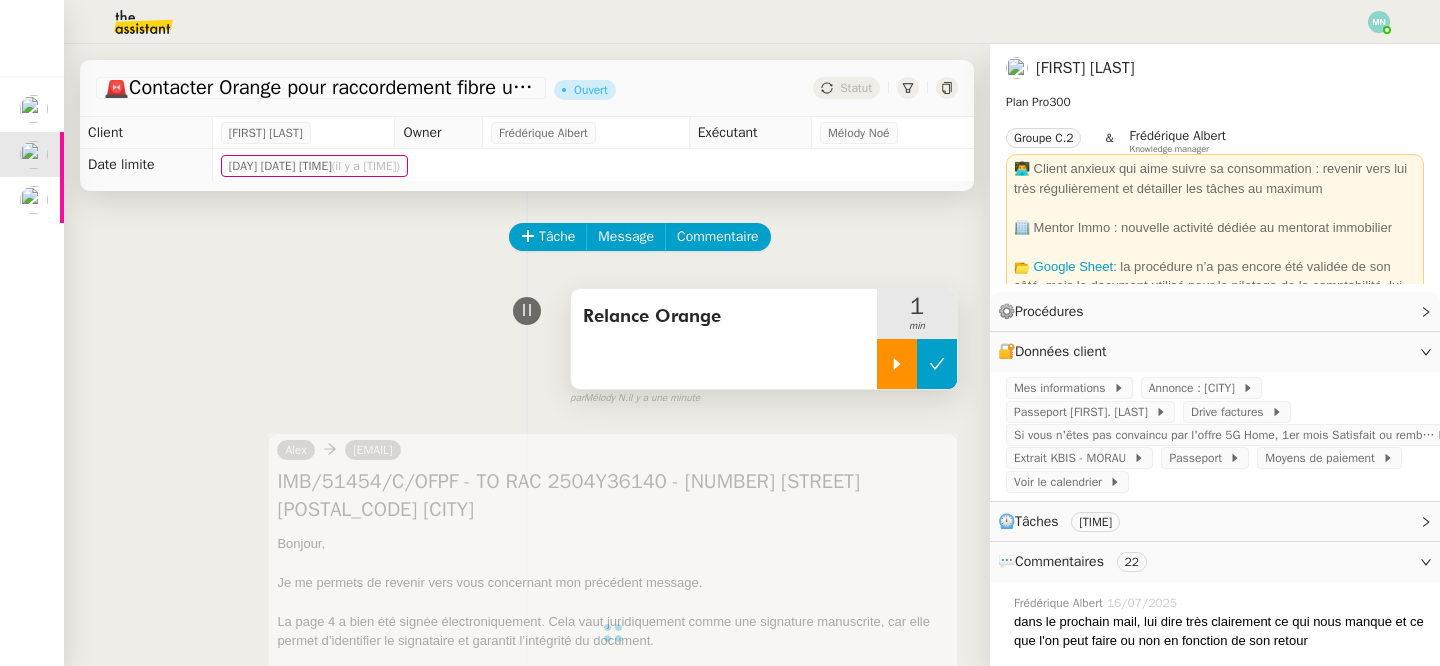 click 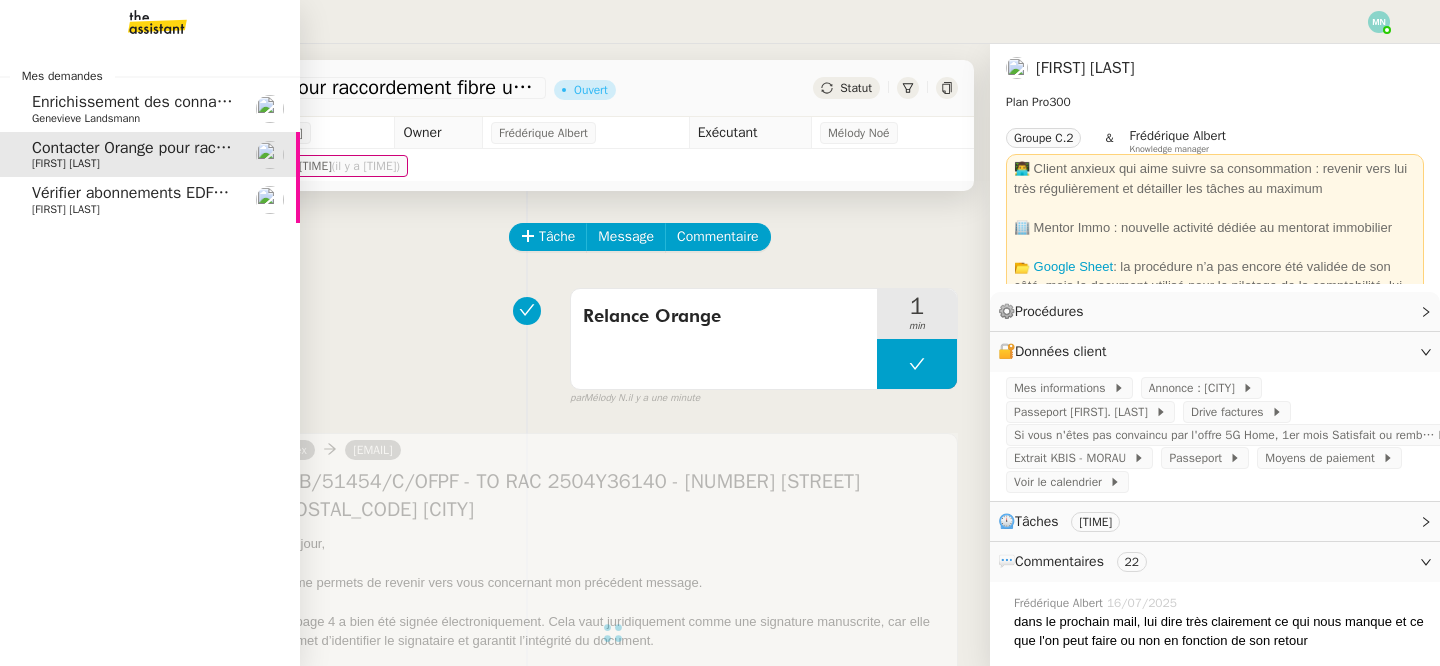 click on "Vérifier abonnements EDF et créer tableau consommation" 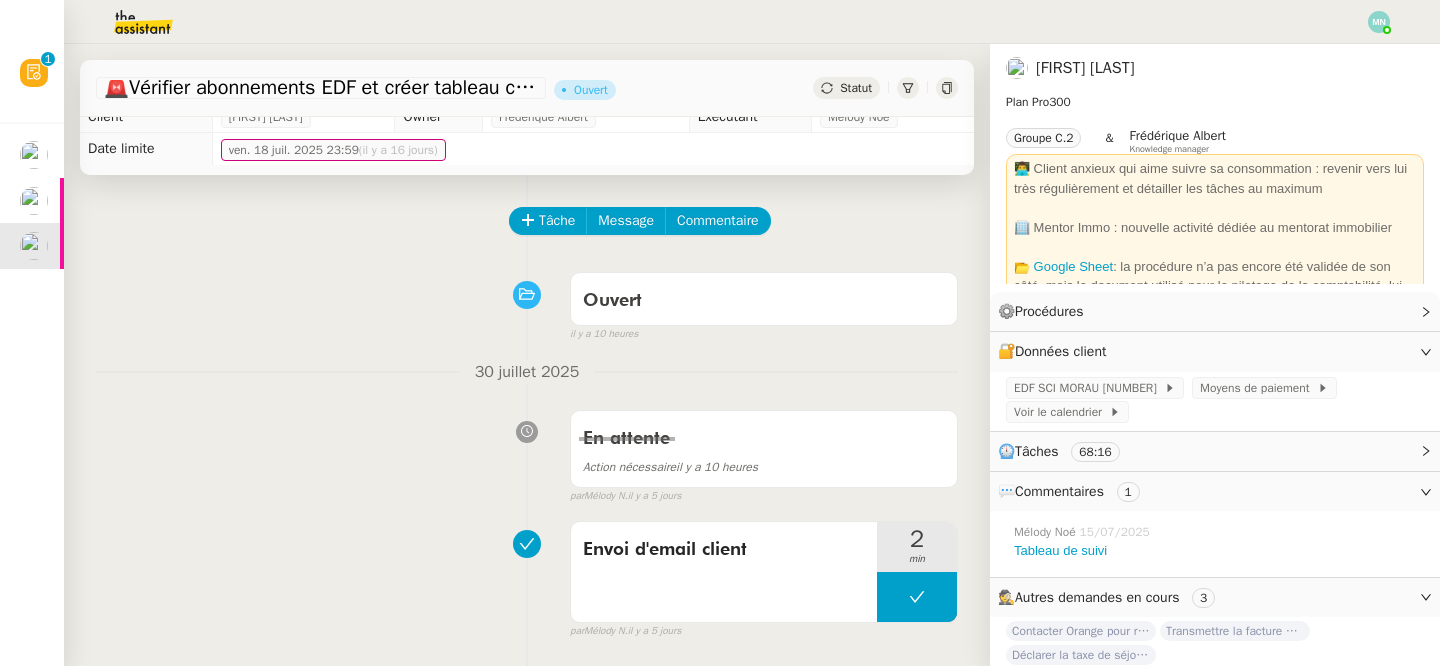 scroll, scrollTop: 0, scrollLeft: 0, axis: both 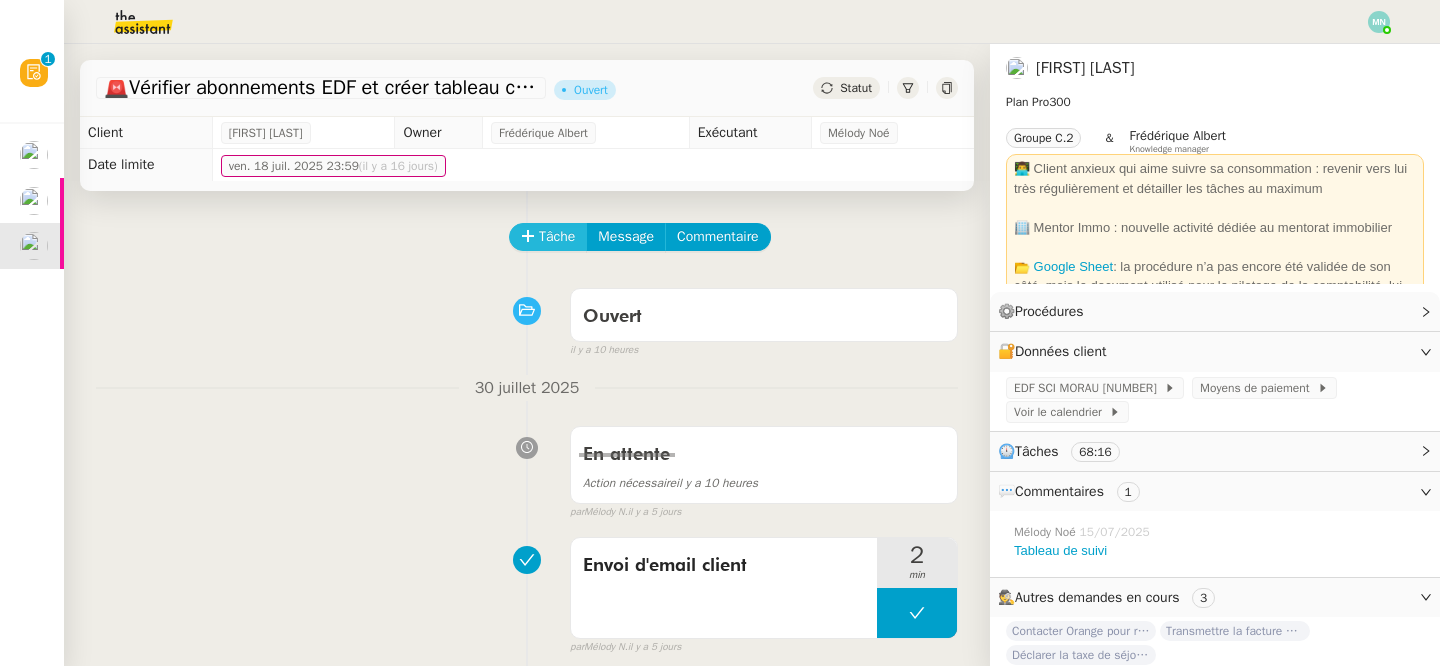 click on "Tâche" 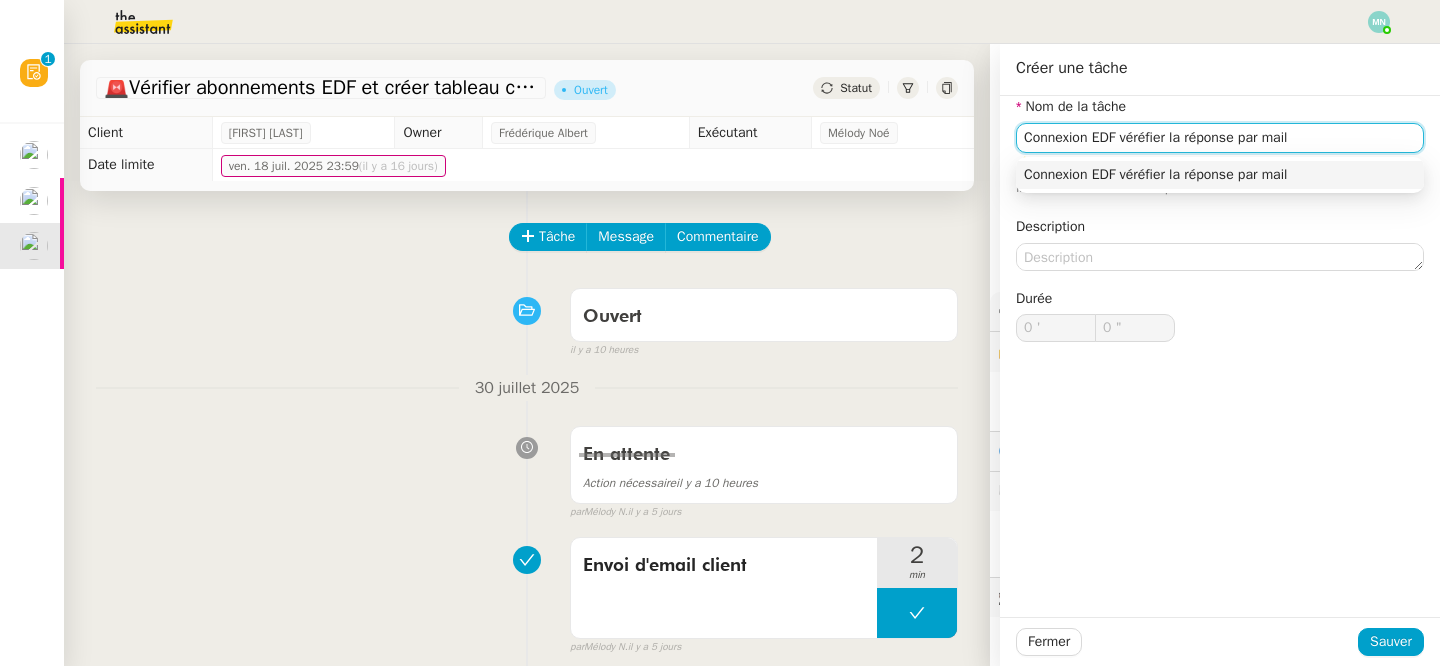 click on "Connexion EDF véréfier la réponse par mail" at bounding box center (1220, 175) 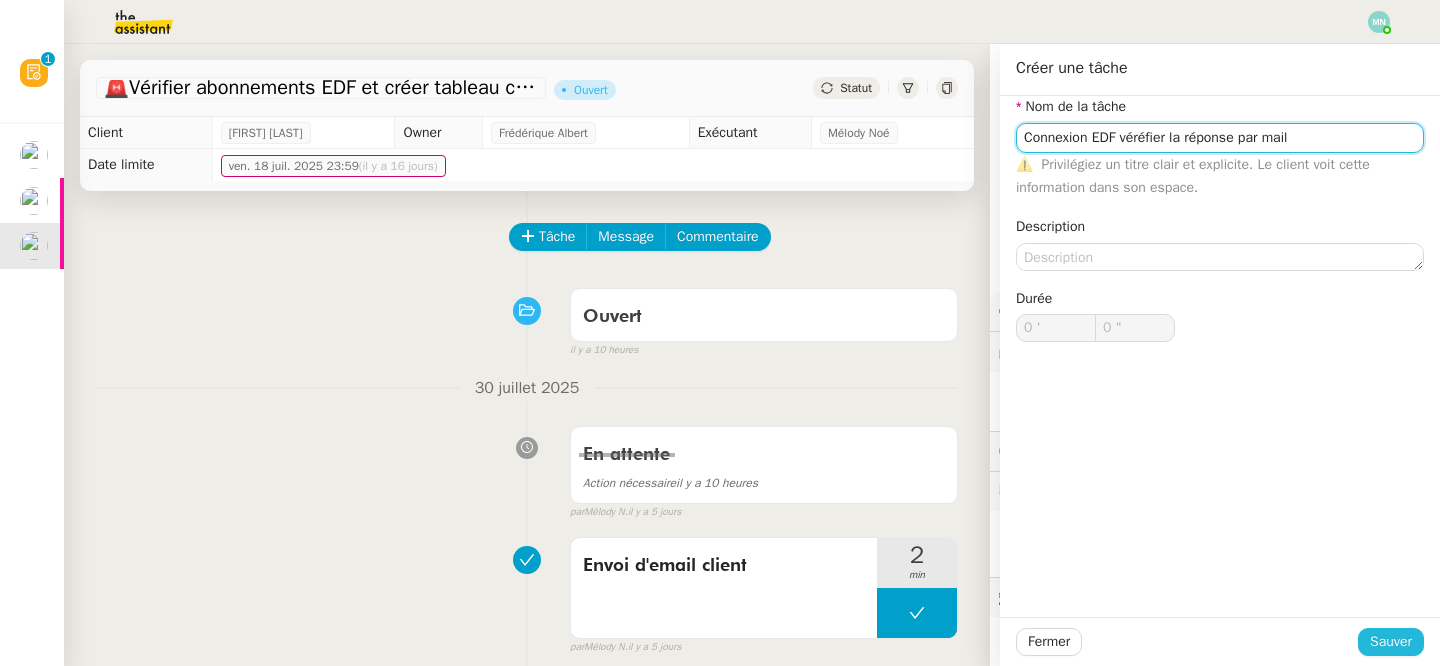 type on "Connexion EDF véréfier la réponse par mail" 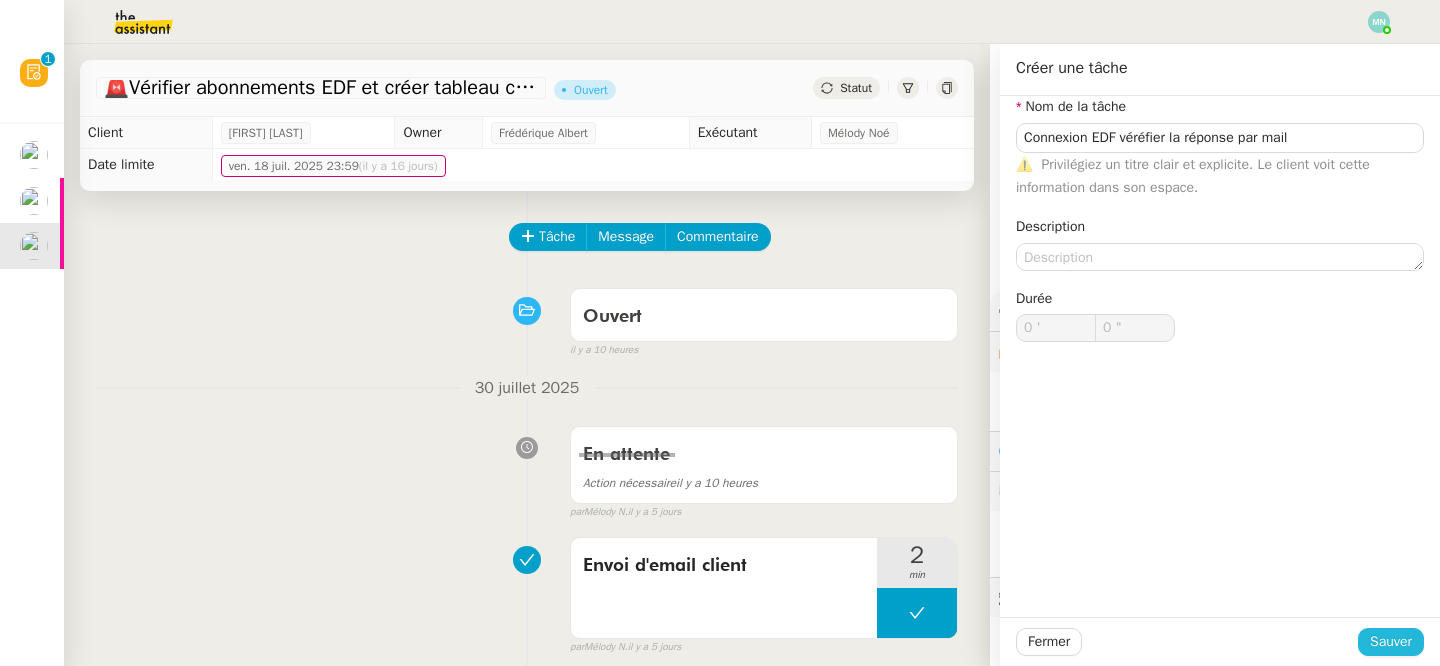 click on "Sauver" 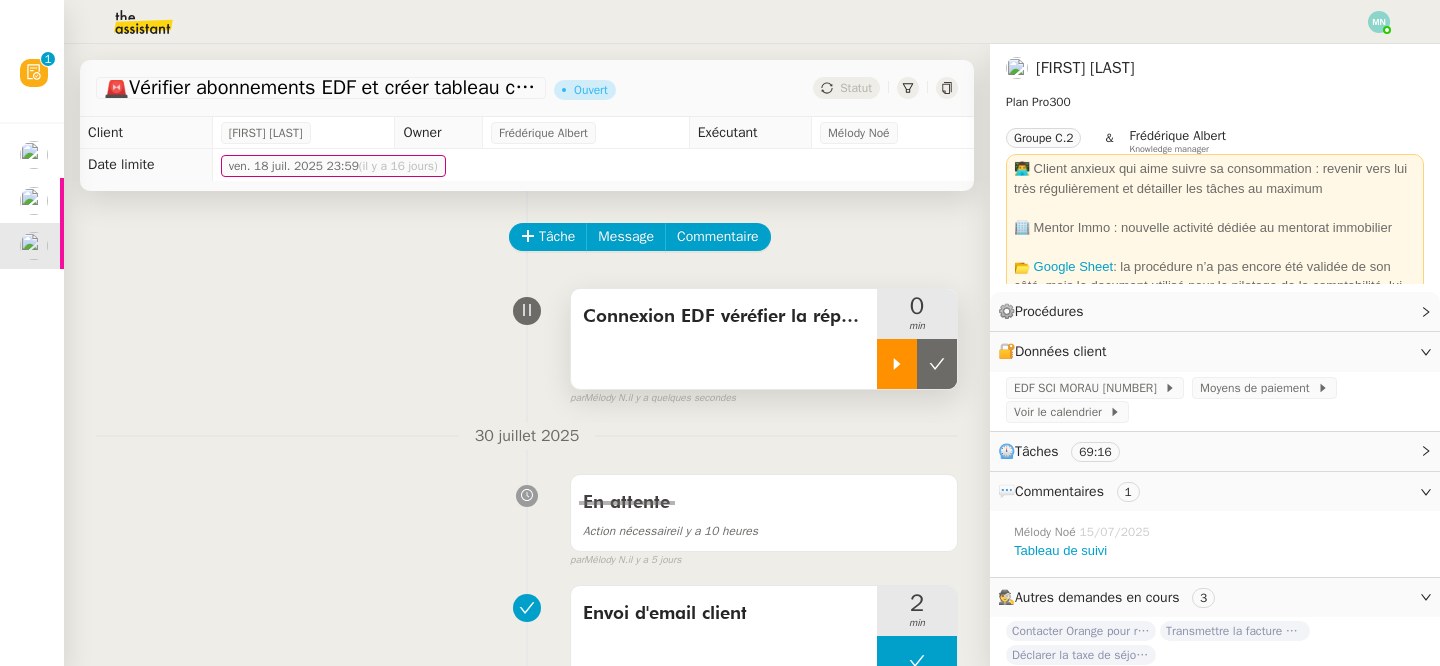 click at bounding box center [897, 364] 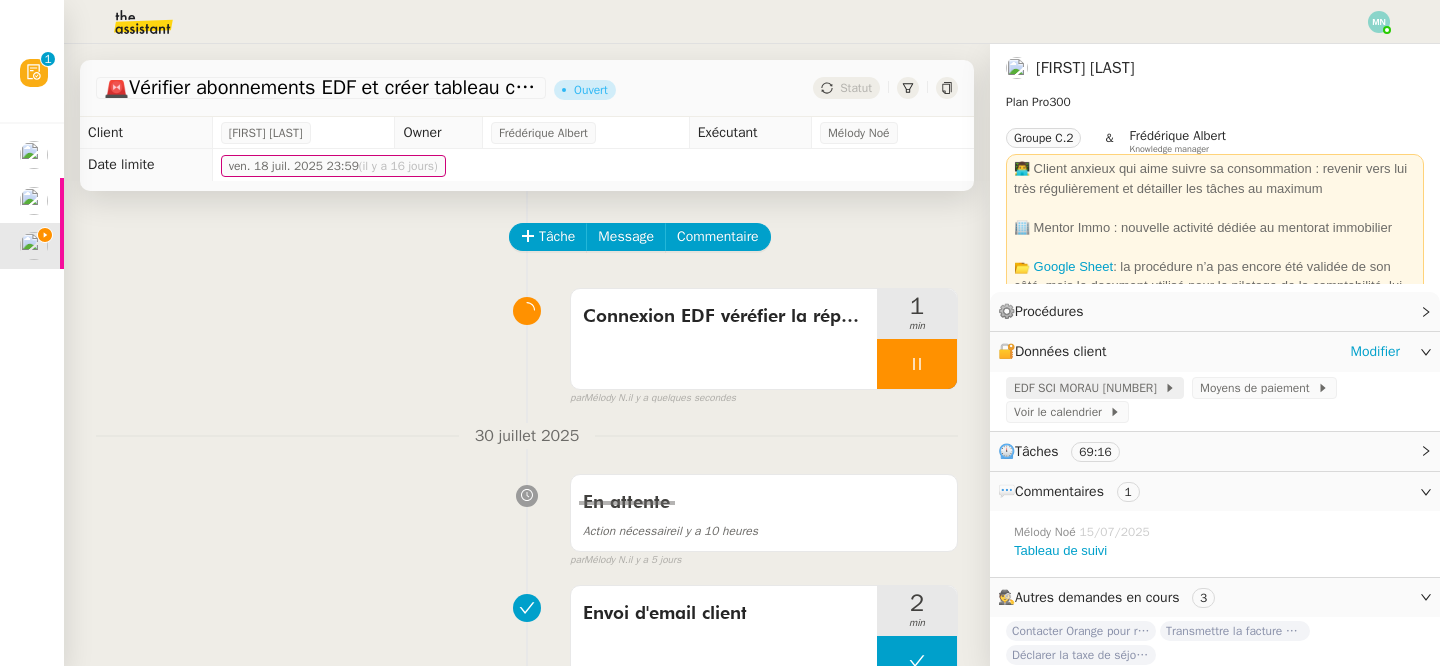 click on "EDF SCI MORAU [NUMBER]" 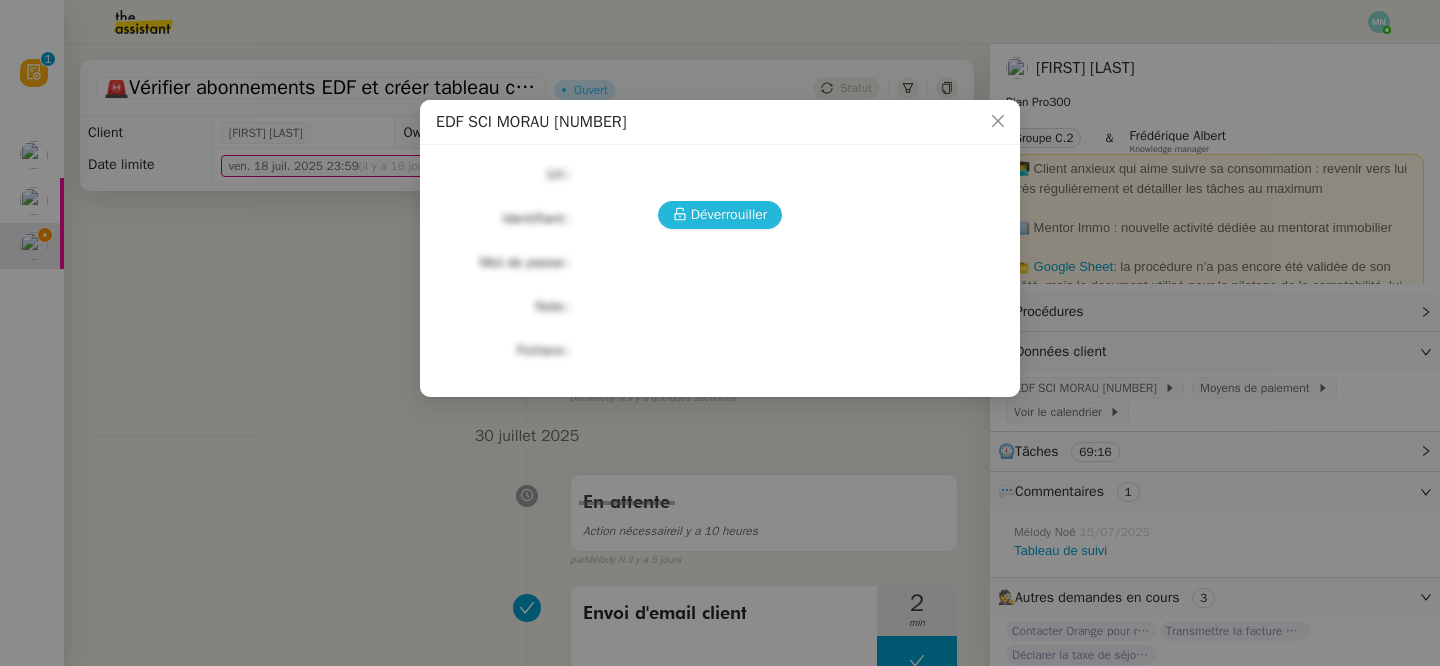click 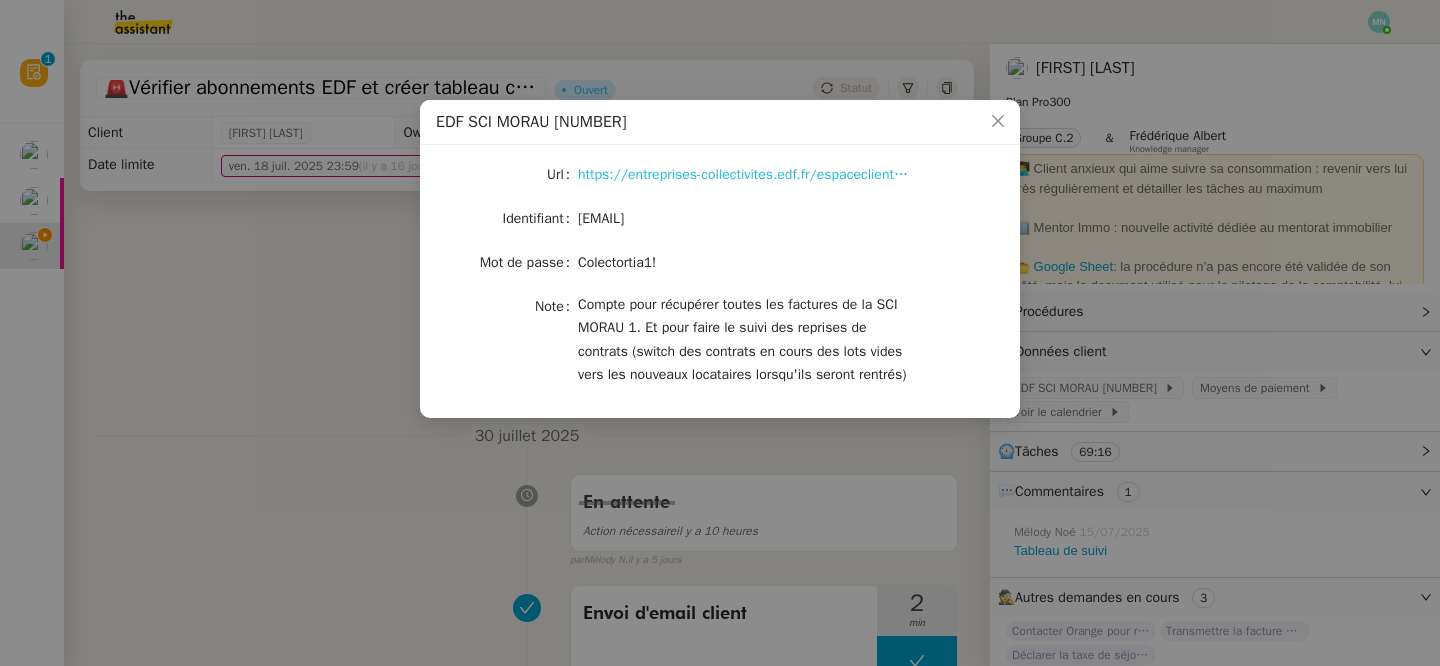 click on "https://entreprises-collectivites.edf.fr/espaceclient/s/" 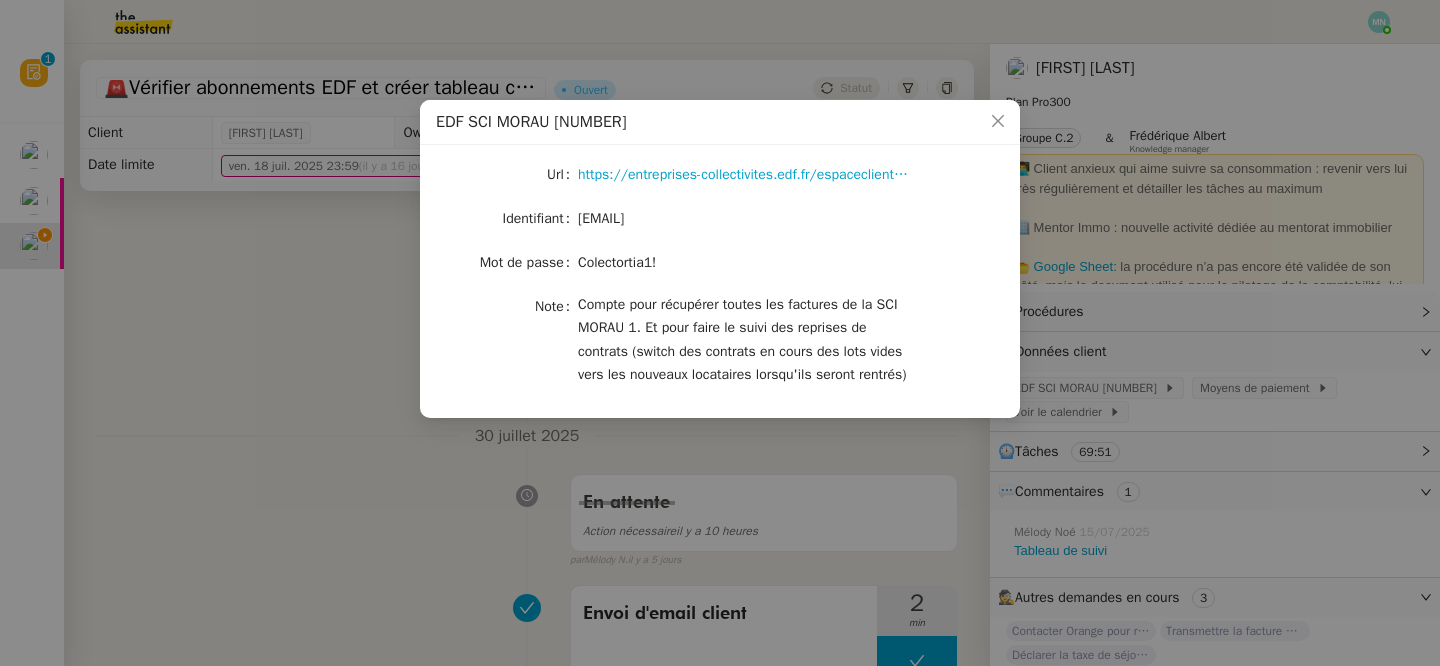 click on "EDF SCI [LAST] 1 Url https://entreprises-collectivites.edf.fr/espaceclient/s/ Identifiant [EMAIL] Mot de passe Colectortia1! Note Compte pour récupérer toutes les factures de la SCI [LAST] 1.
Et pour faire le suivi des reprises de contrats (switch des contrats en cours des lots vides vers les nouveaux locataires lorsqu'ils seront rentrés)" at bounding box center [720, 333] 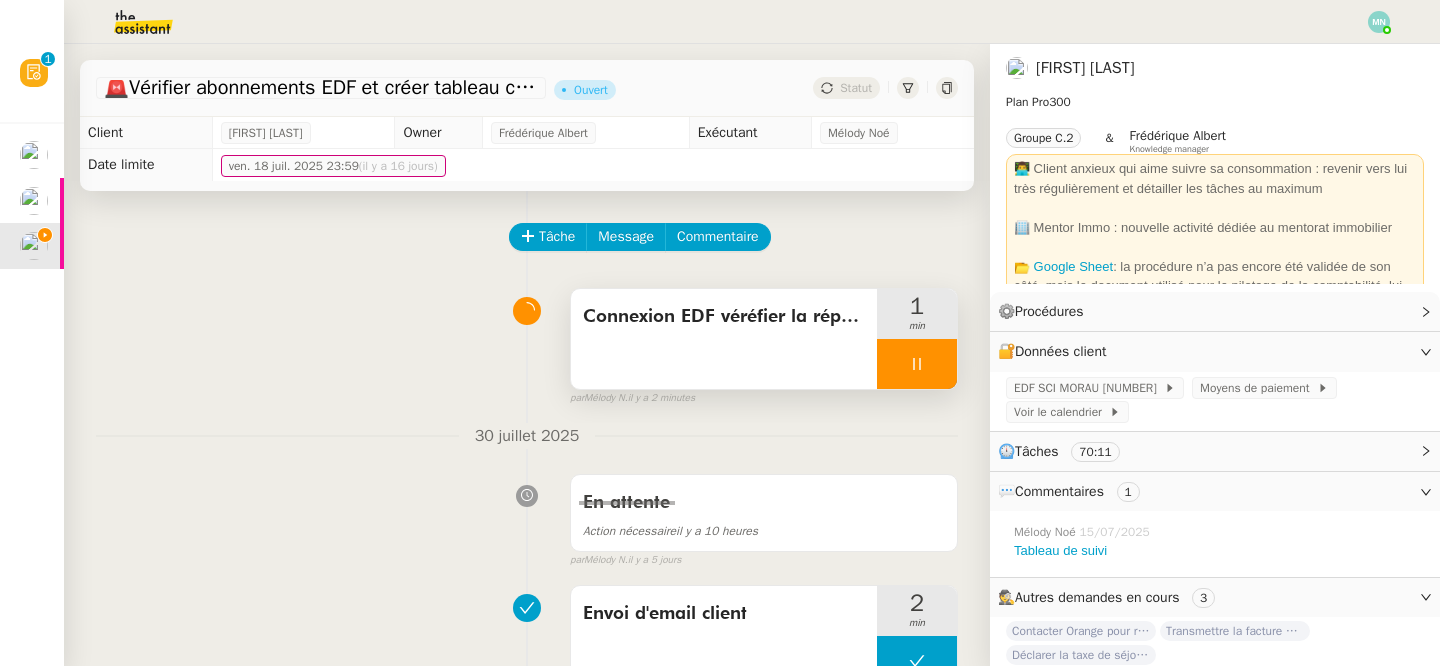 click at bounding box center [917, 364] 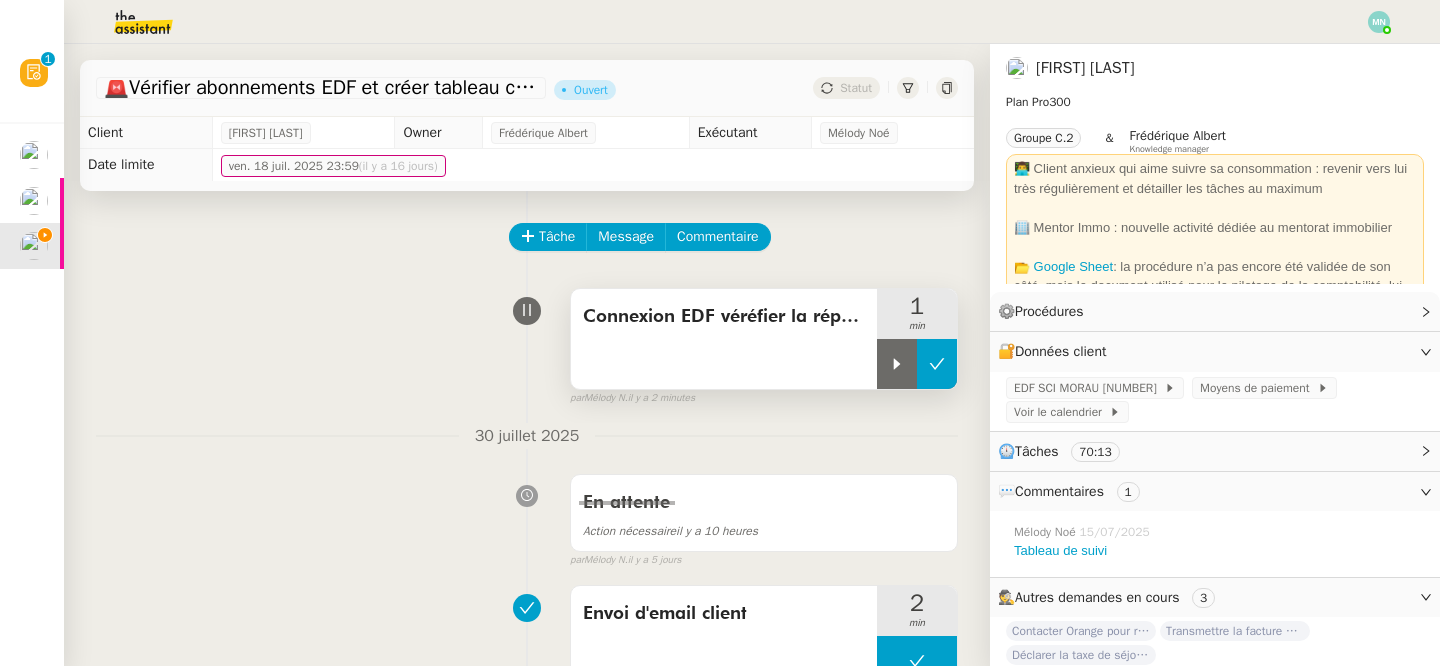 click at bounding box center [937, 364] 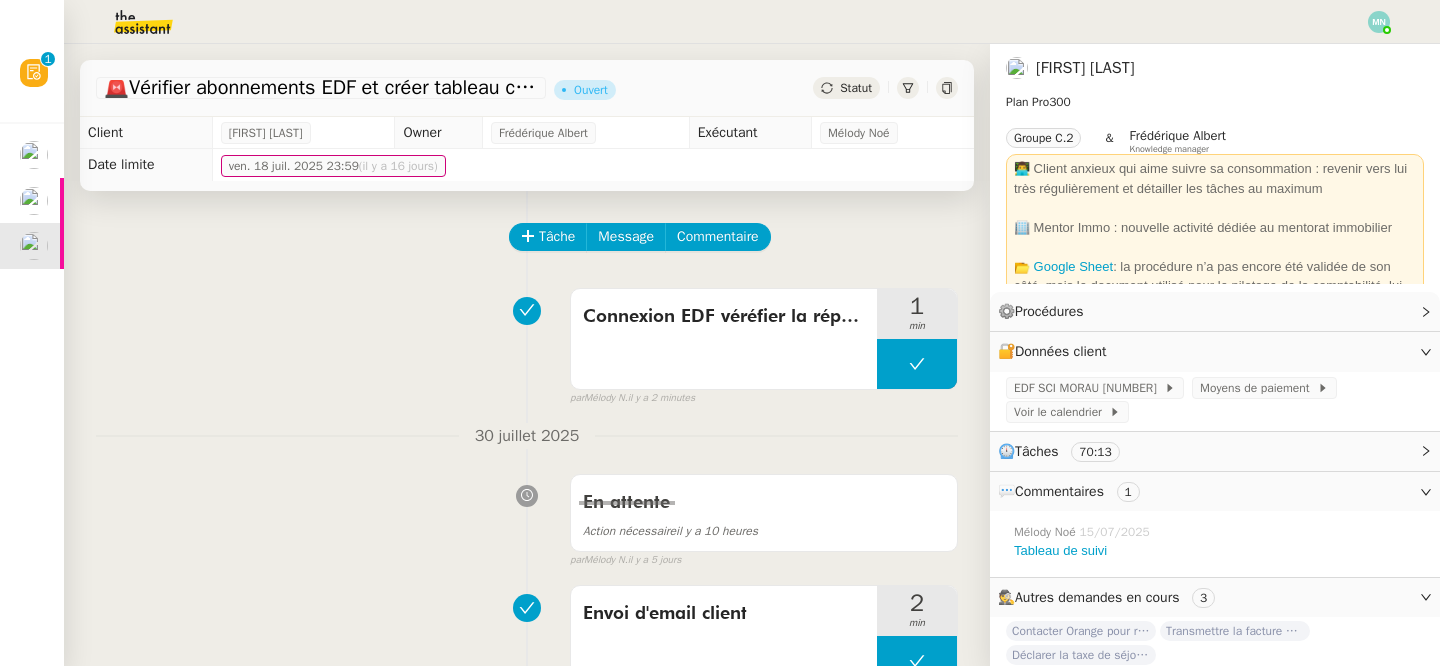 click 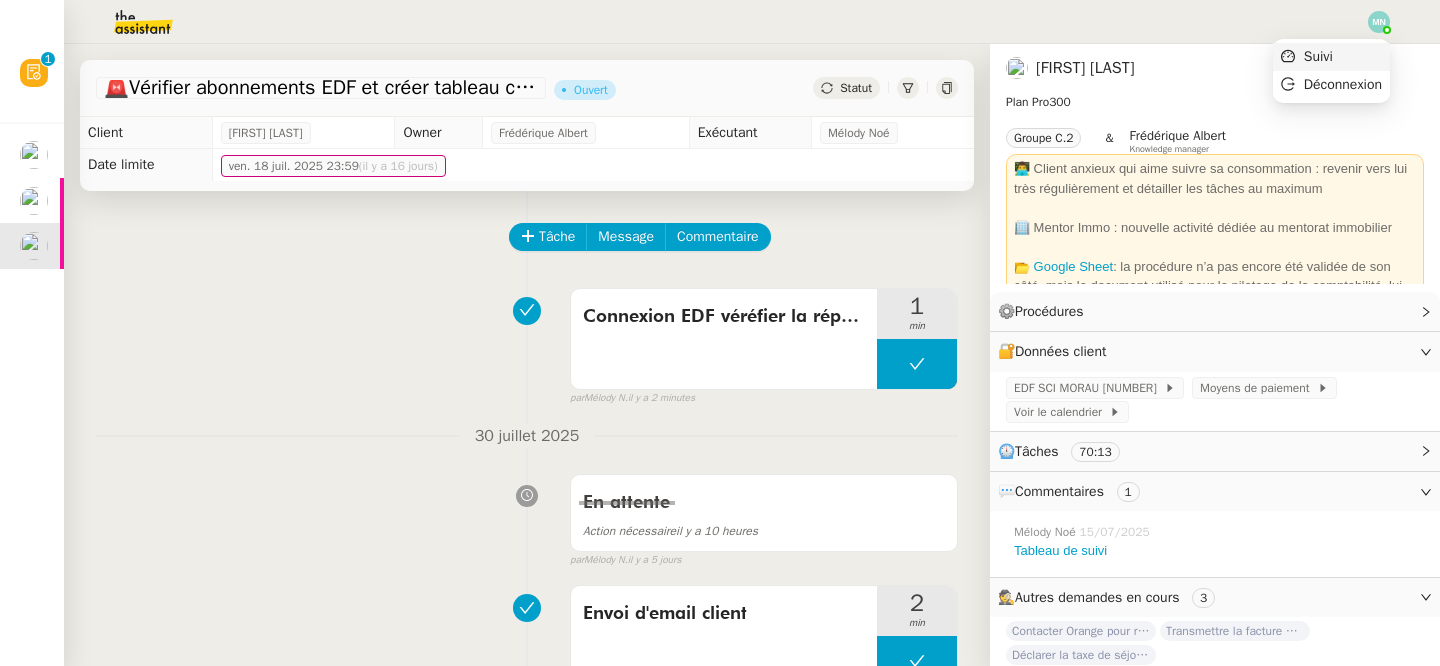 click on "Suivi" at bounding box center (1331, 57) 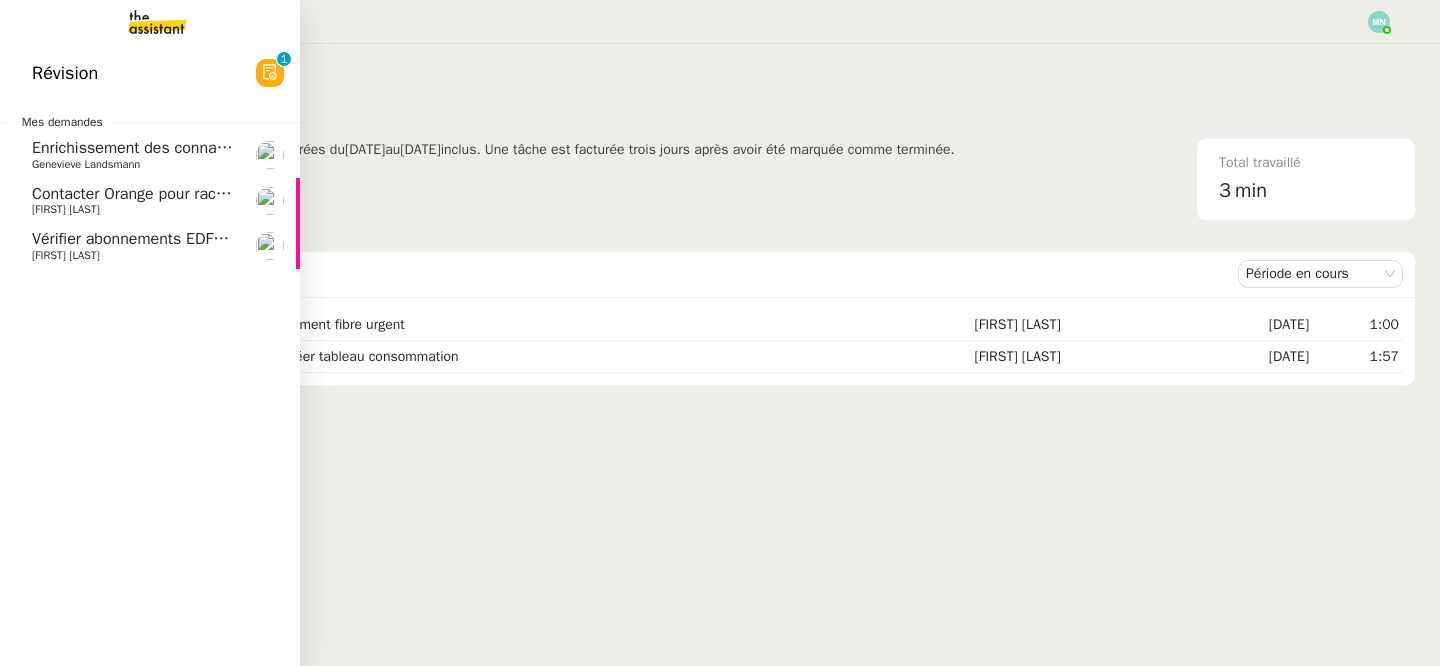 click on "[FIRST] [LAST]" 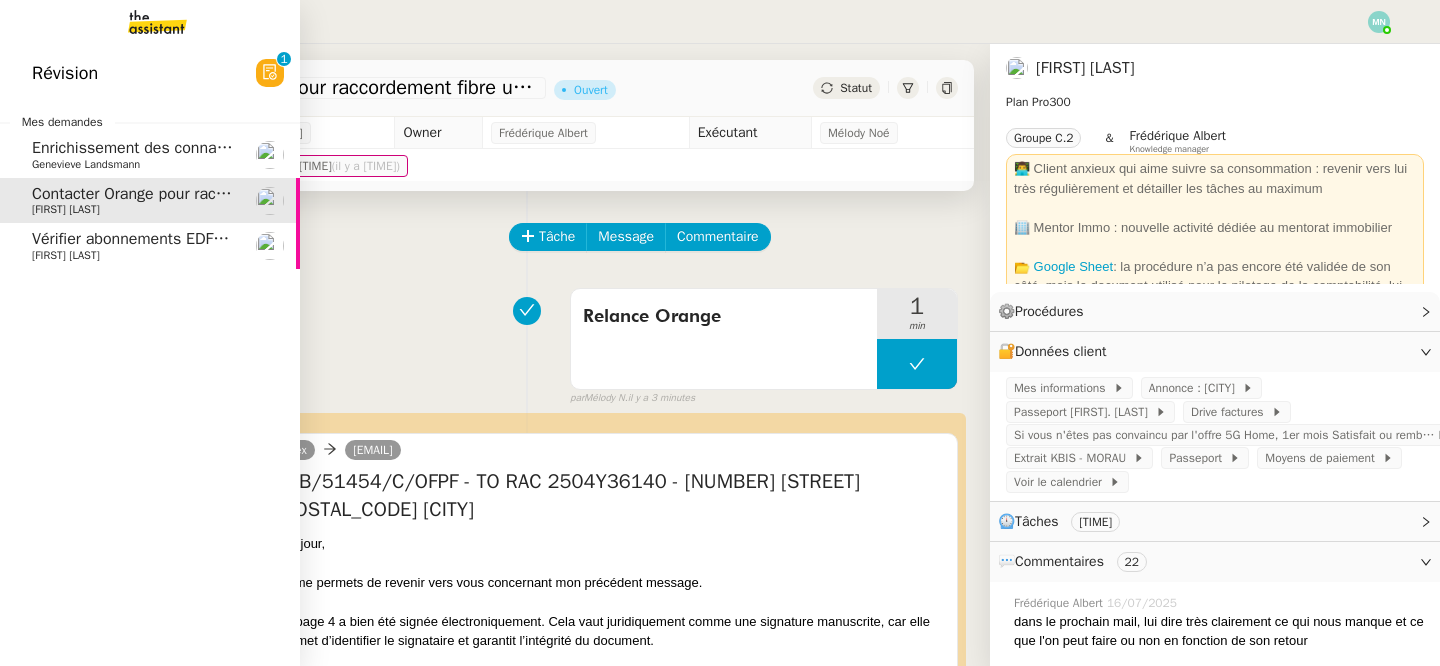 click on "[FIRST] [LAST]" 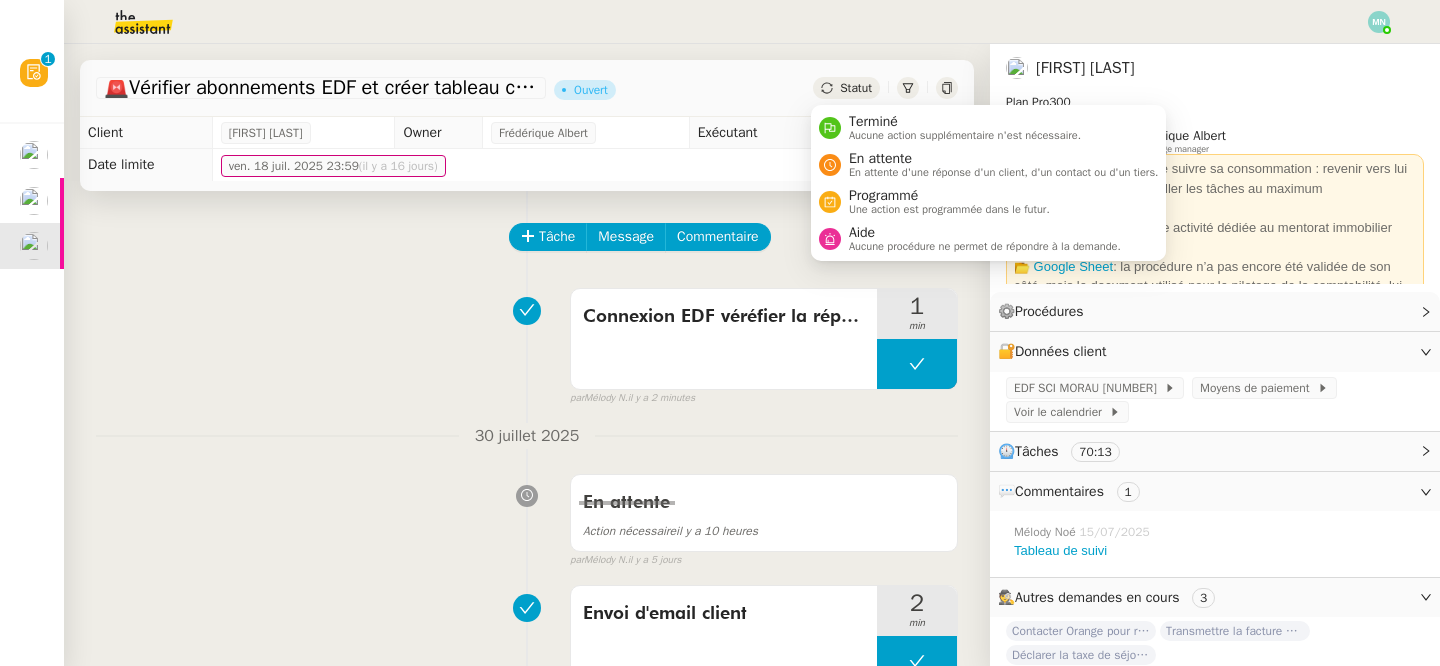 click on "Statut" 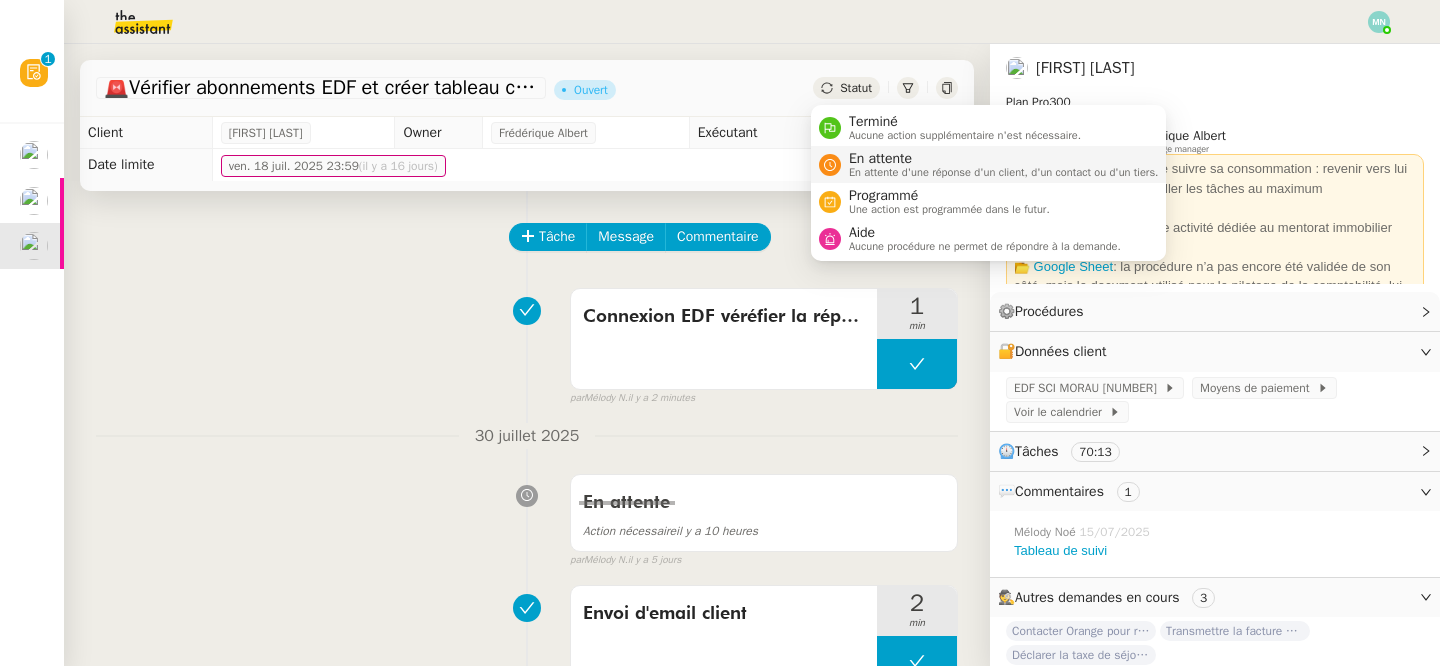 click on "En attente" at bounding box center [1004, 159] 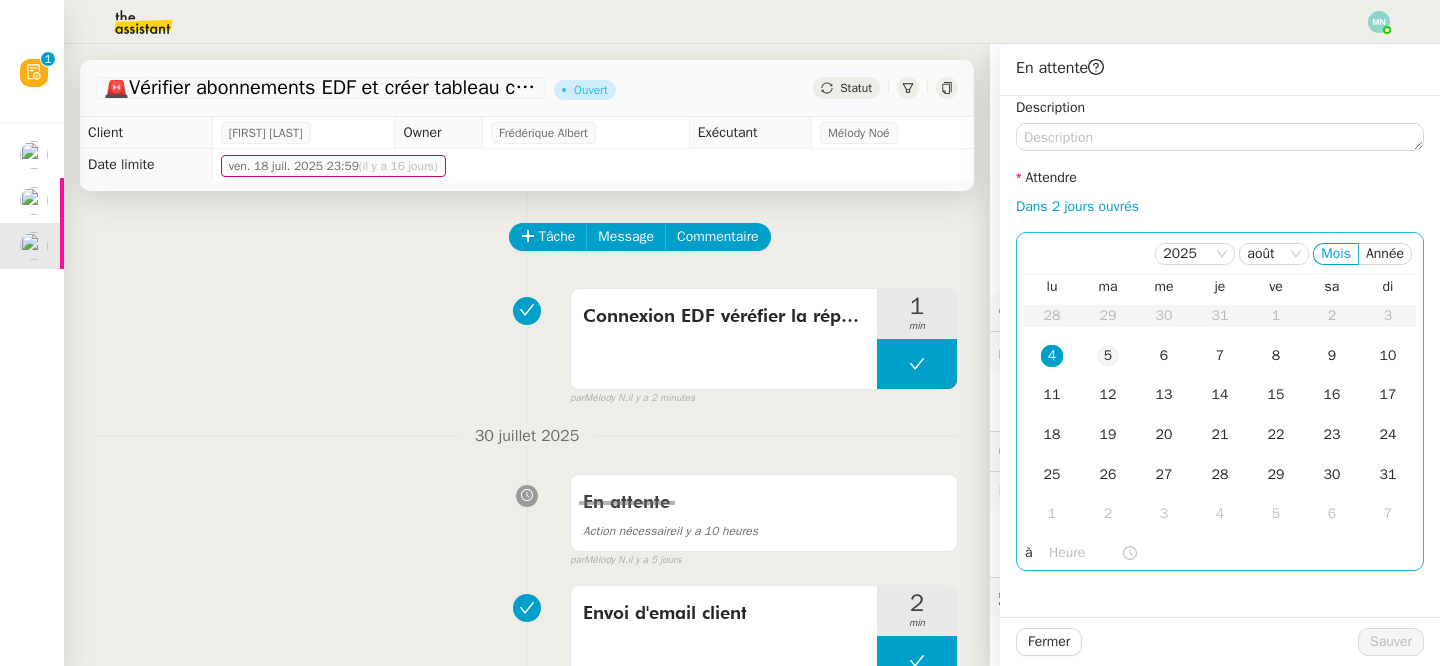 click on "5" 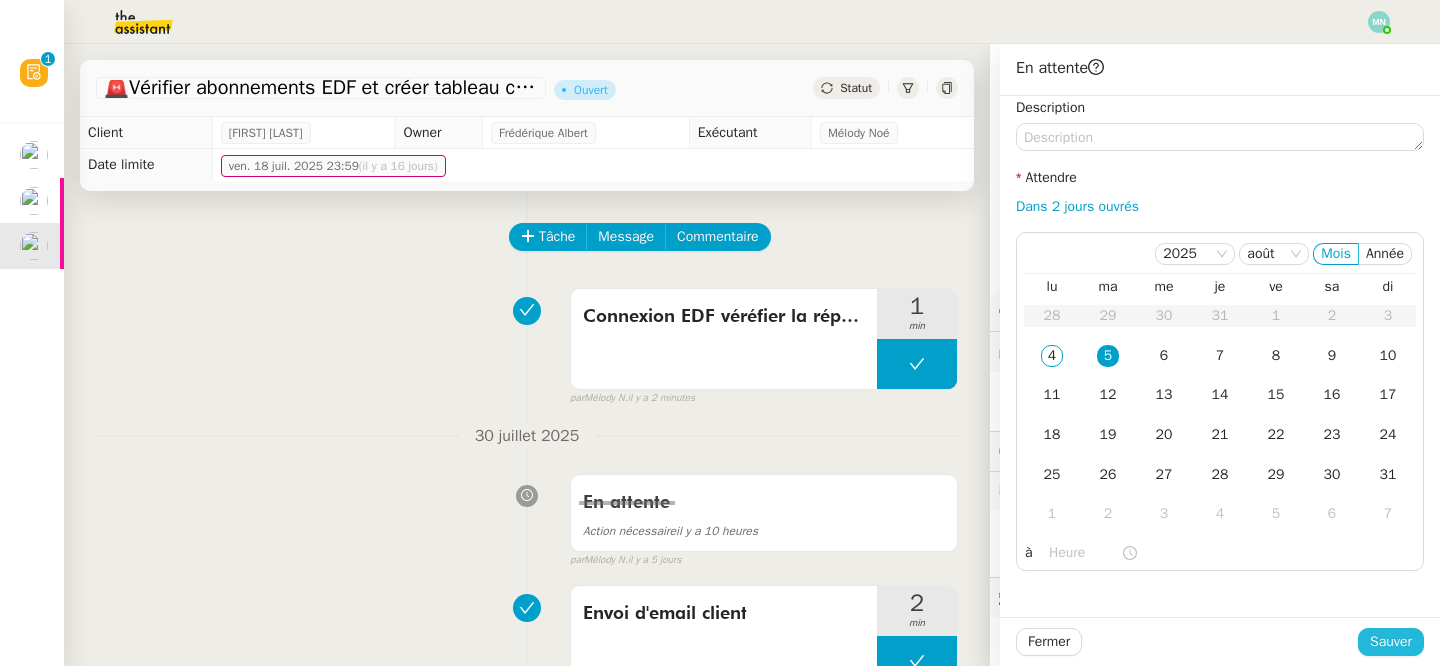 click on "Sauver" 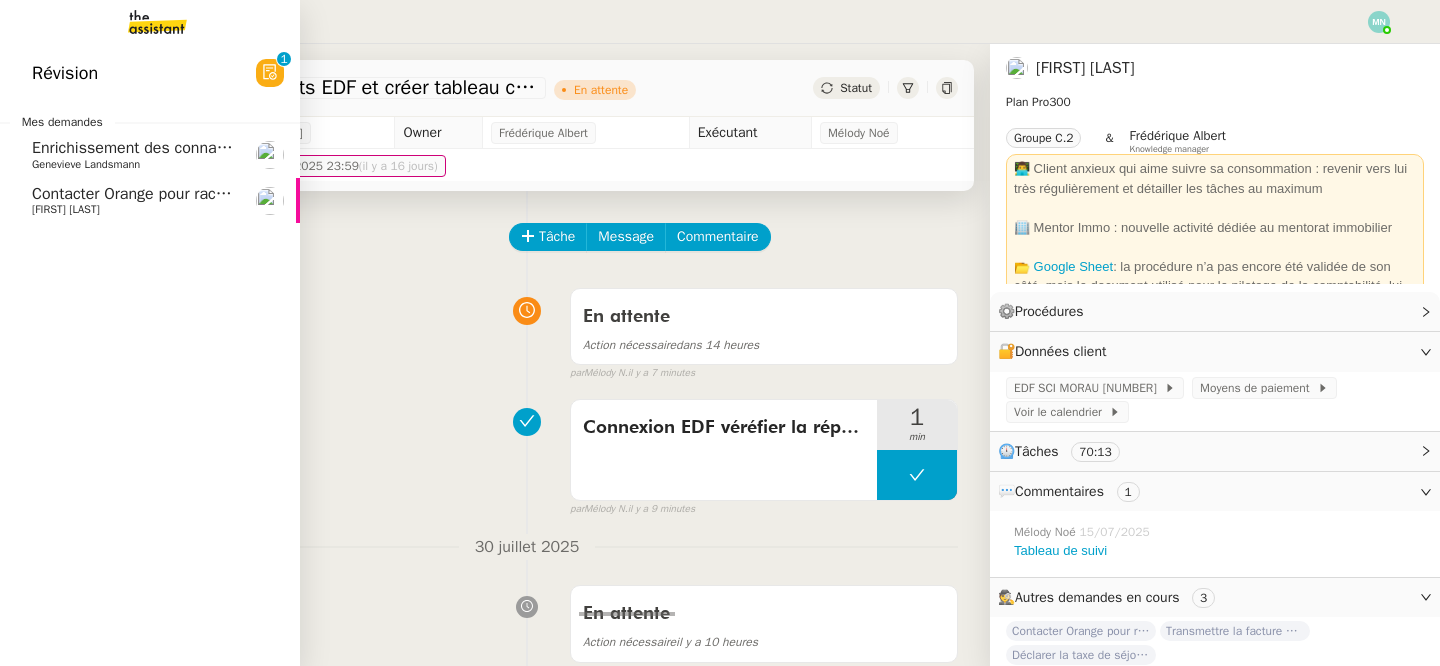 click on "Contacter Orange pour raccordement fibre urgent Aymeric [LAST]" 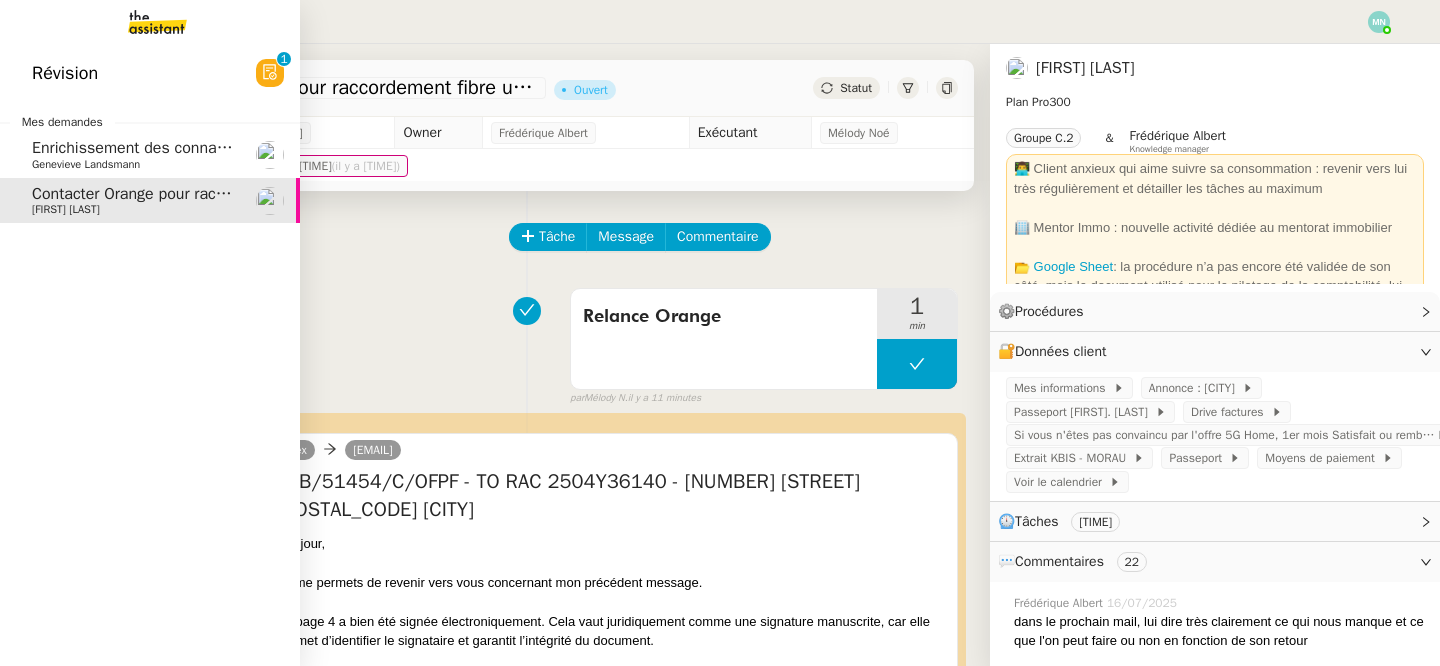 click on "Genevieve Landsmann" 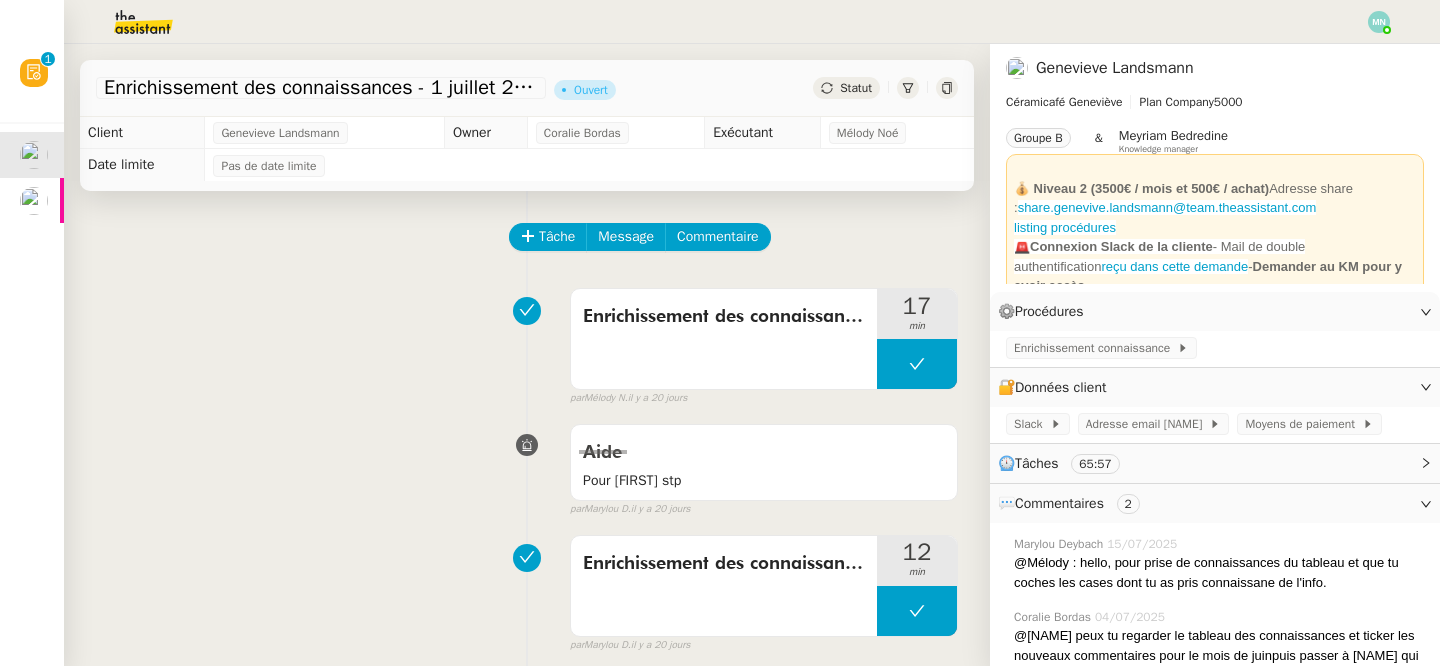 click on "Enrichissement des connaissances     [TIME] false par   [PERSON]   il y a [TIME]" at bounding box center [527, 343] 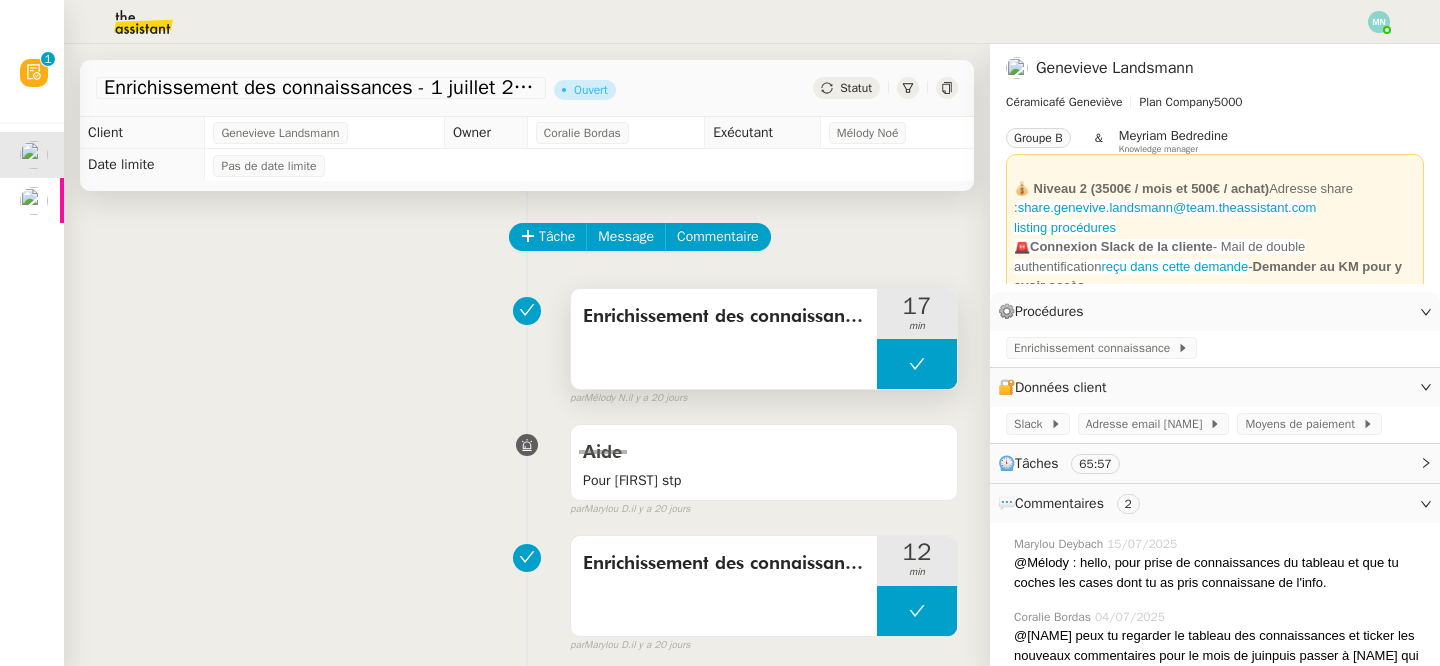 scroll, scrollTop: 0, scrollLeft: 0, axis: both 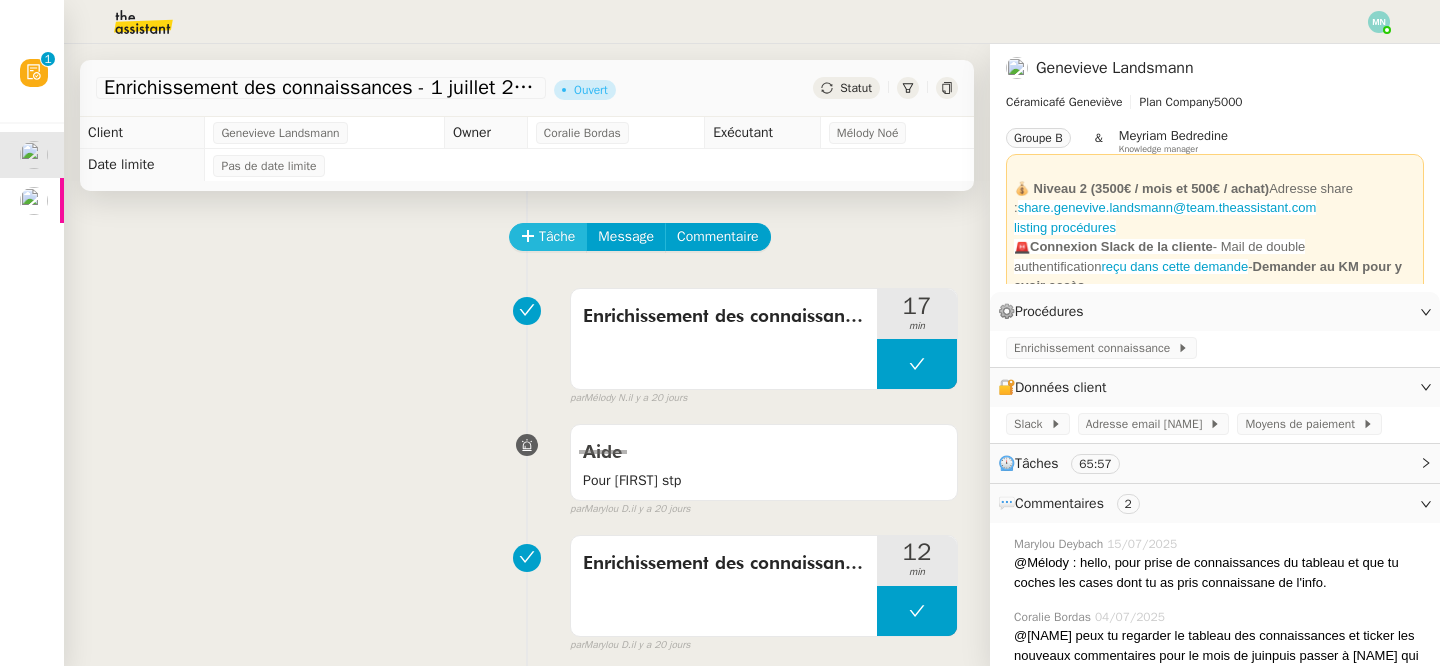 click on "Tâche" 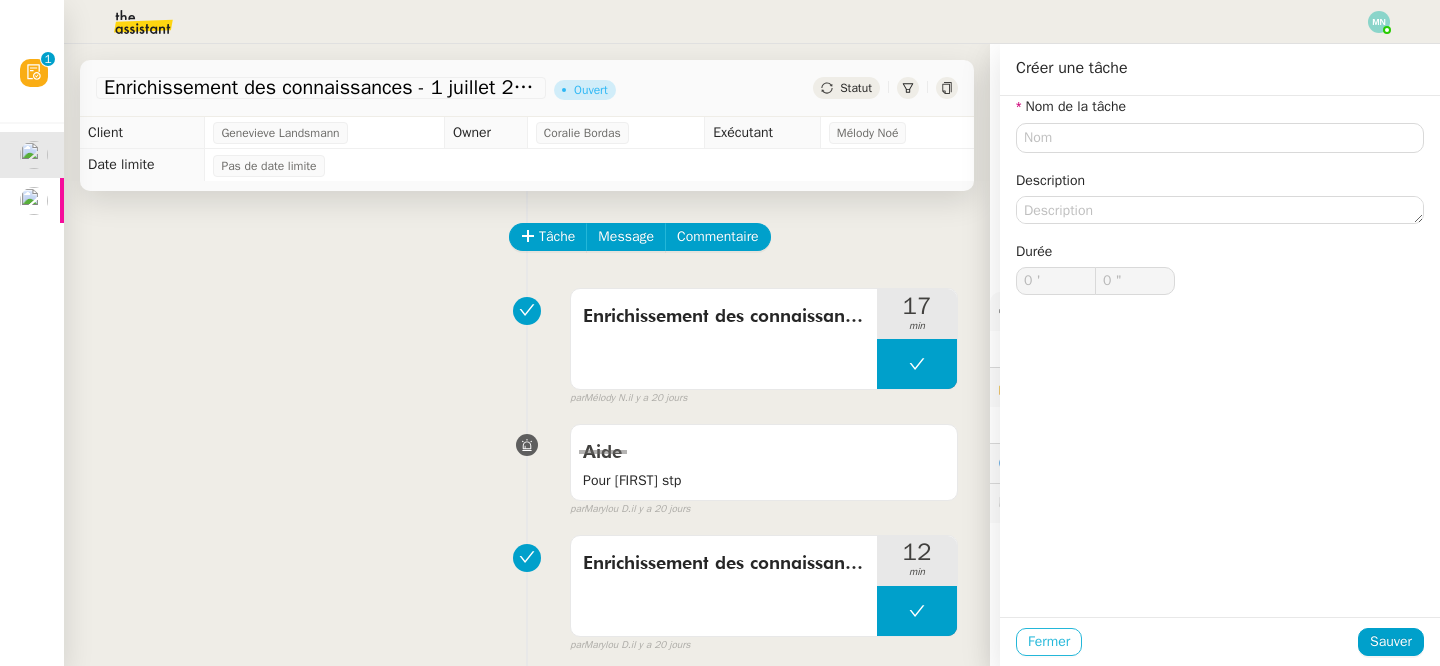 click on "Fermer" 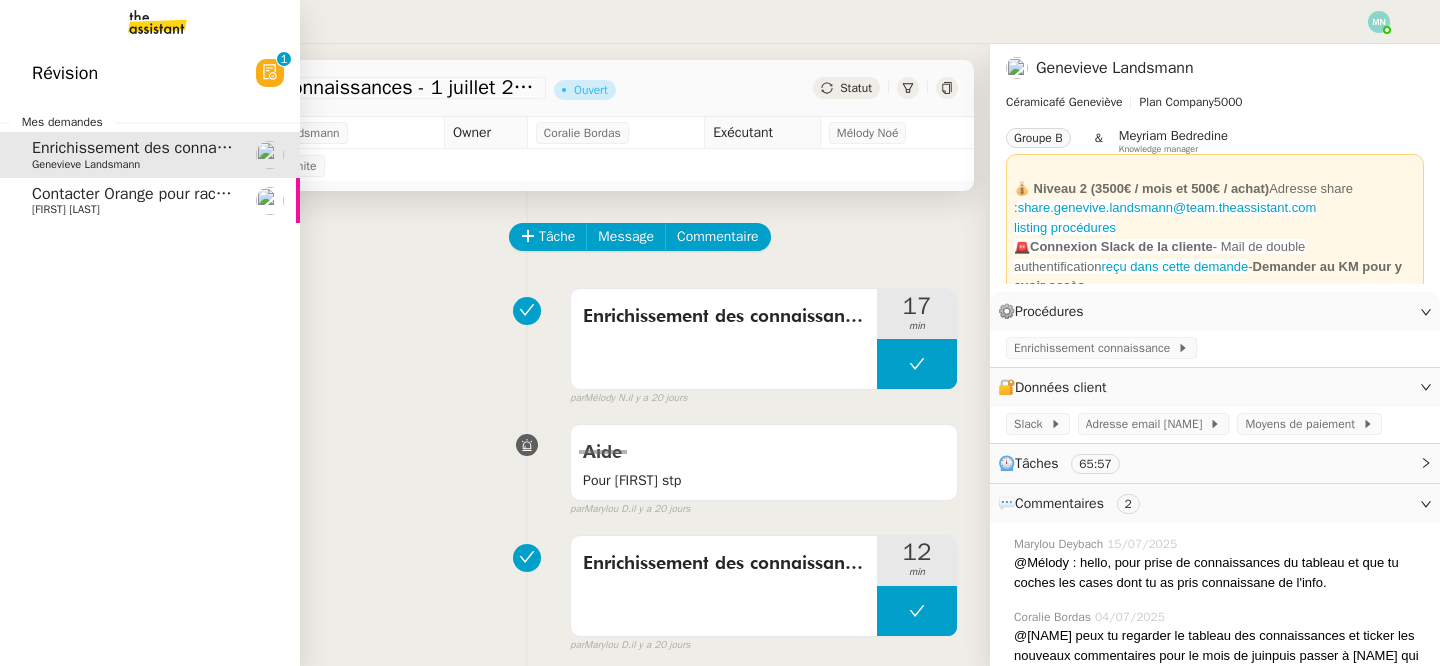 click on "Révision  0   1   2   3   4   5   6   7   8   9" 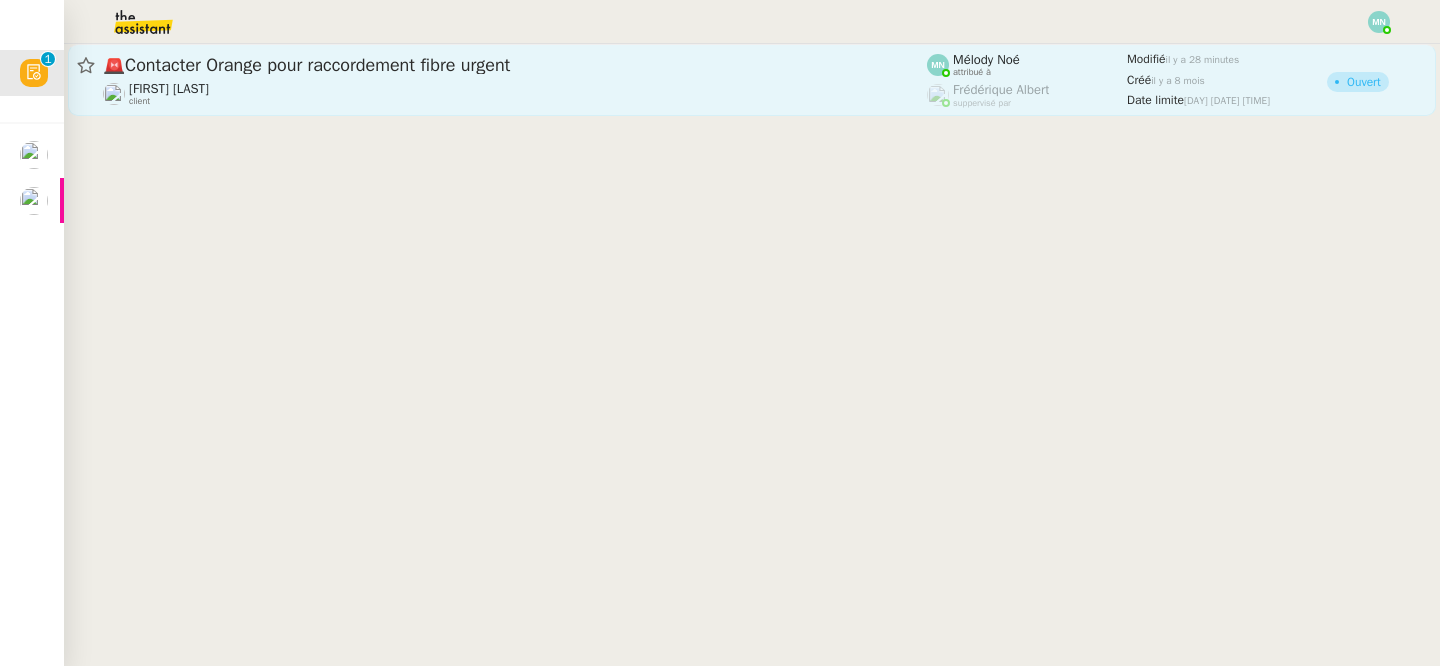 click on "🚨   Contacter Orange pour raccordement fibre urgent" 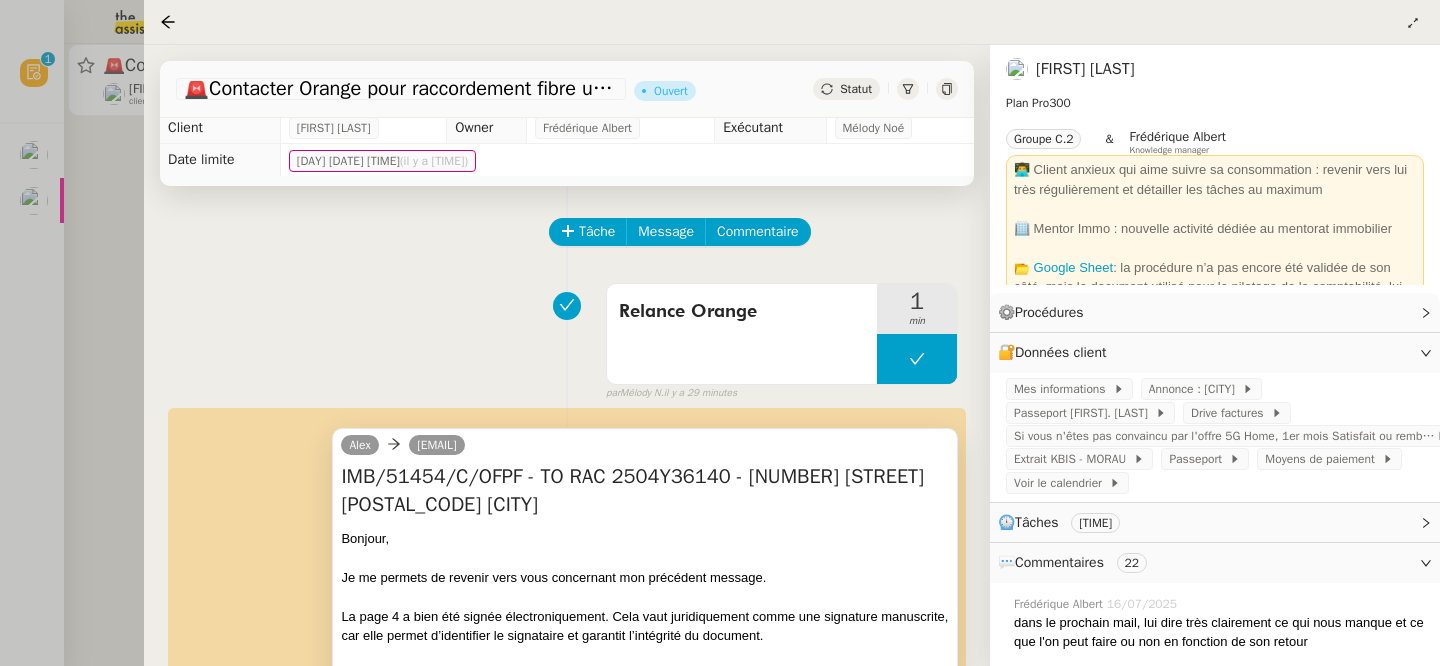 scroll, scrollTop: 0, scrollLeft: 0, axis: both 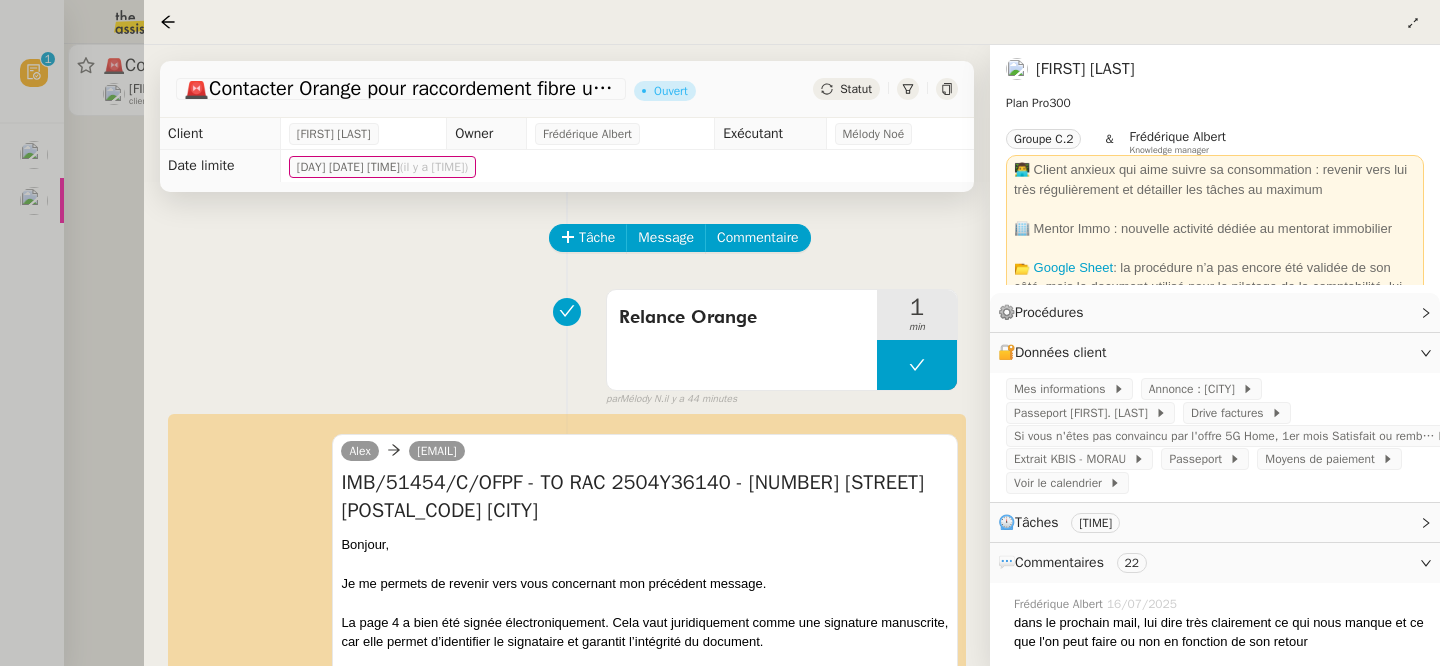 click on "🚨 Contacter [BRAND] pour raccordement fibre urgent Ouvert Statut Client [NAME] Owner [NAME] Exécutant [NAME] Date limite [DAY] [DATE] [TIME] (il y a 8 mois) Tâche Message Commentaire Veuillez patienter une erreur s'est produite 👌👌👌 message envoyé ✌️✌️✌️ Veuillez d'abord attribuer un client Une erreur s'est produite, veuillez réessayer Relance [BRAND] [TIME] false par [NAME] il y a 44 minutes 👌👌👌 message envoyé ✌️✌️✌️ une erreur s'est produite 👌👌👌 message envoyé ✌️✌️✌️ Votre message va être revu ✌️✌️✌️ une erreur s'est produite La taille des fichiers doit être de 10Mb au maximum. [NAME] [EMAIL] IMB/51454/C/OFPF - TO RAC 2504Y36140 - [NUMBER] [STREET] [POSTAL_CODE] [CITY] Bonjour, Je me permets de revenir vers vous concernant mon précédent message. Cela vous convient-il ? Merci. ••• 1 En attente 1" 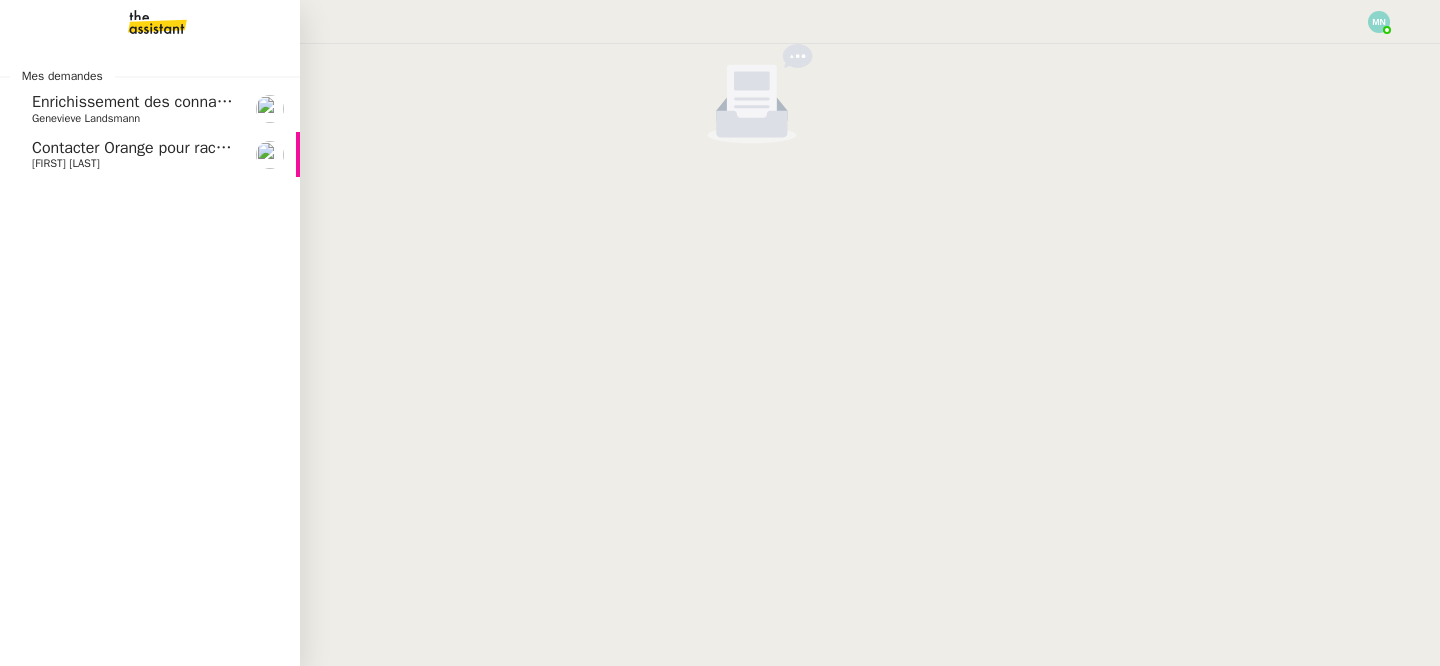 click on "Contacter Orange pour raccordement fibre urgent Aymeric [LAST]" 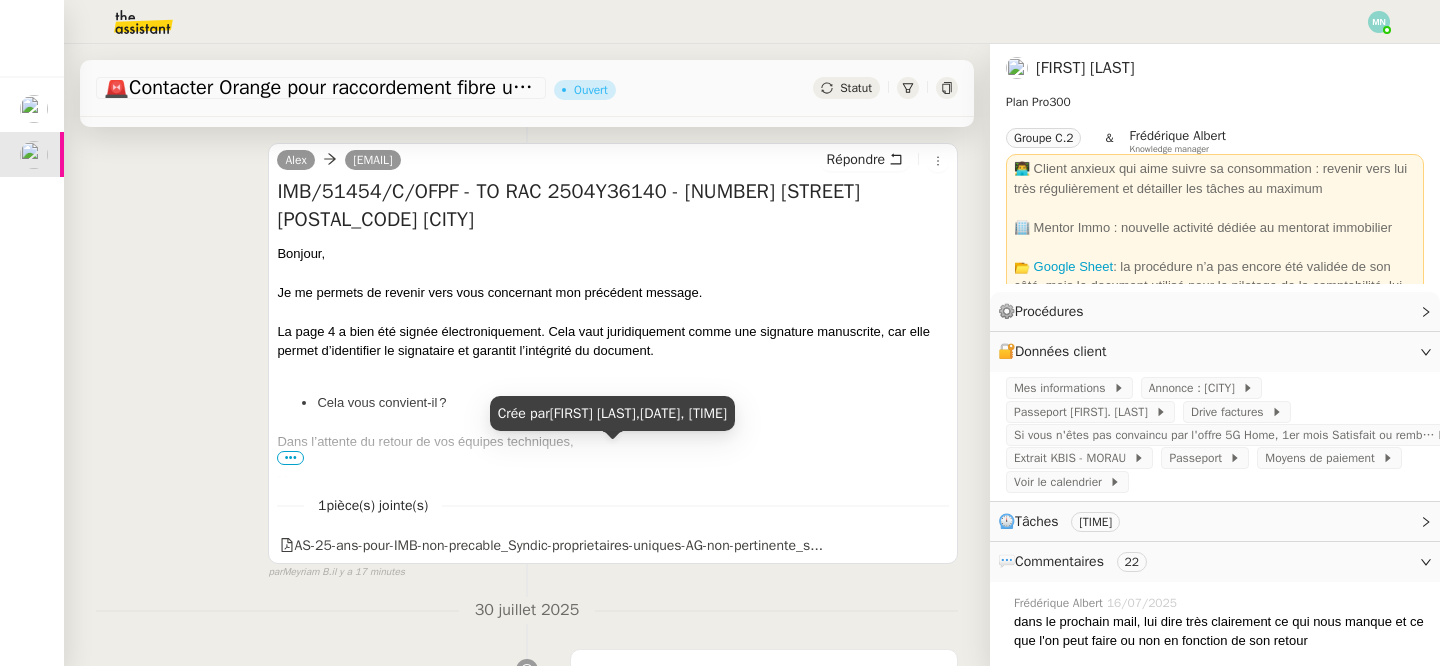 scroll, scrollTop: 0, scrollLeft: 0, axis: both 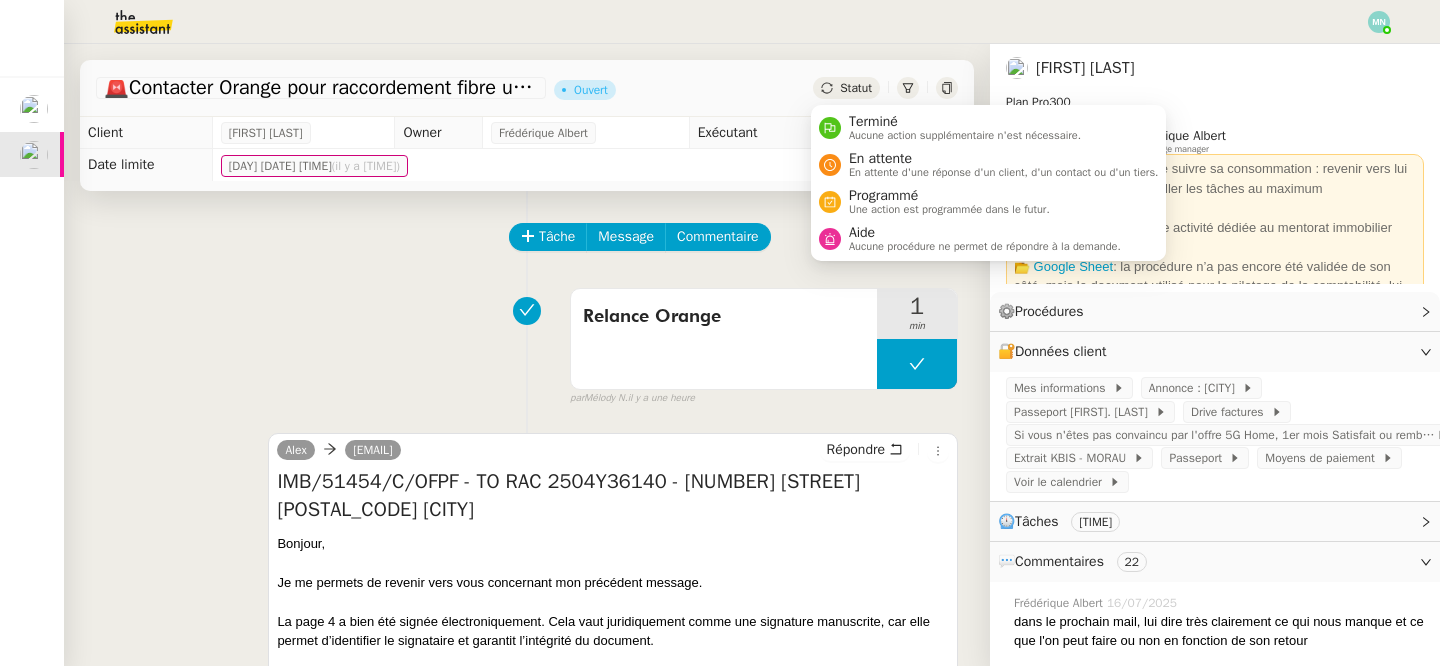 click on "Statut" 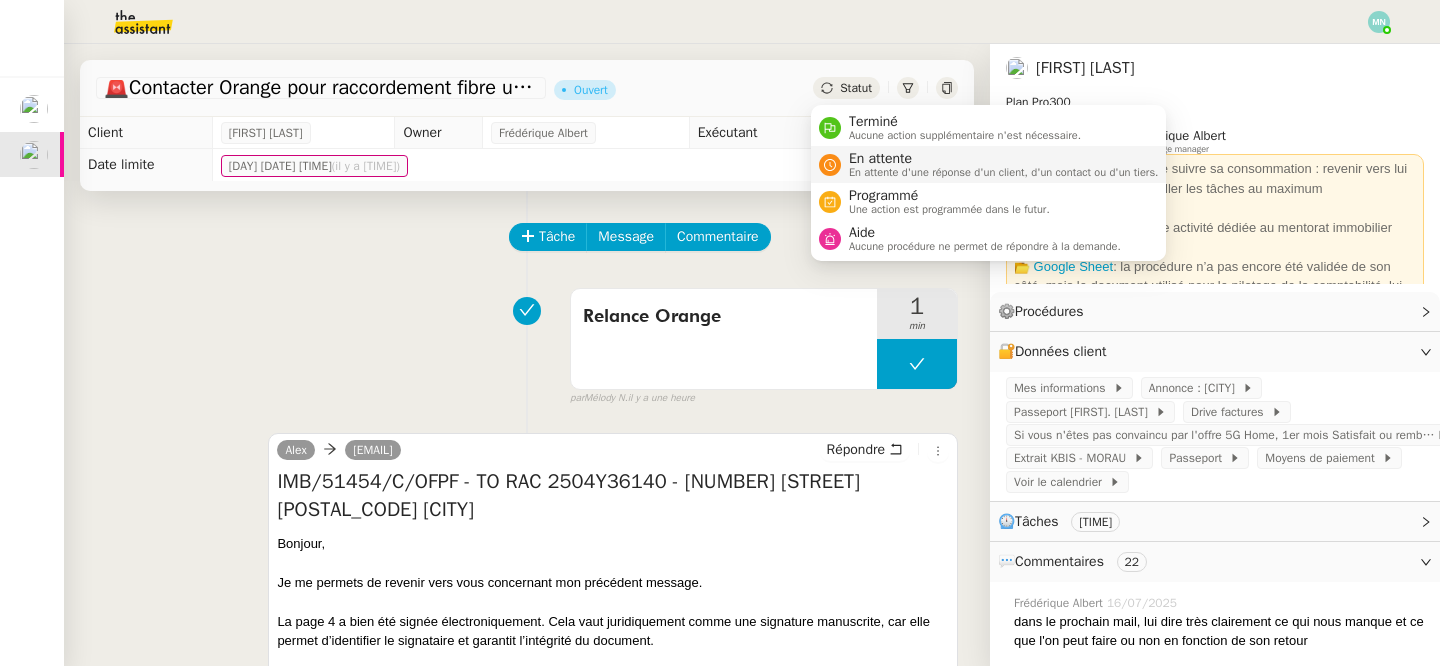 click on "En attente d'une réponse d'un client, d'un contact ou d'un tiers." at bounding box center [1004, 172] 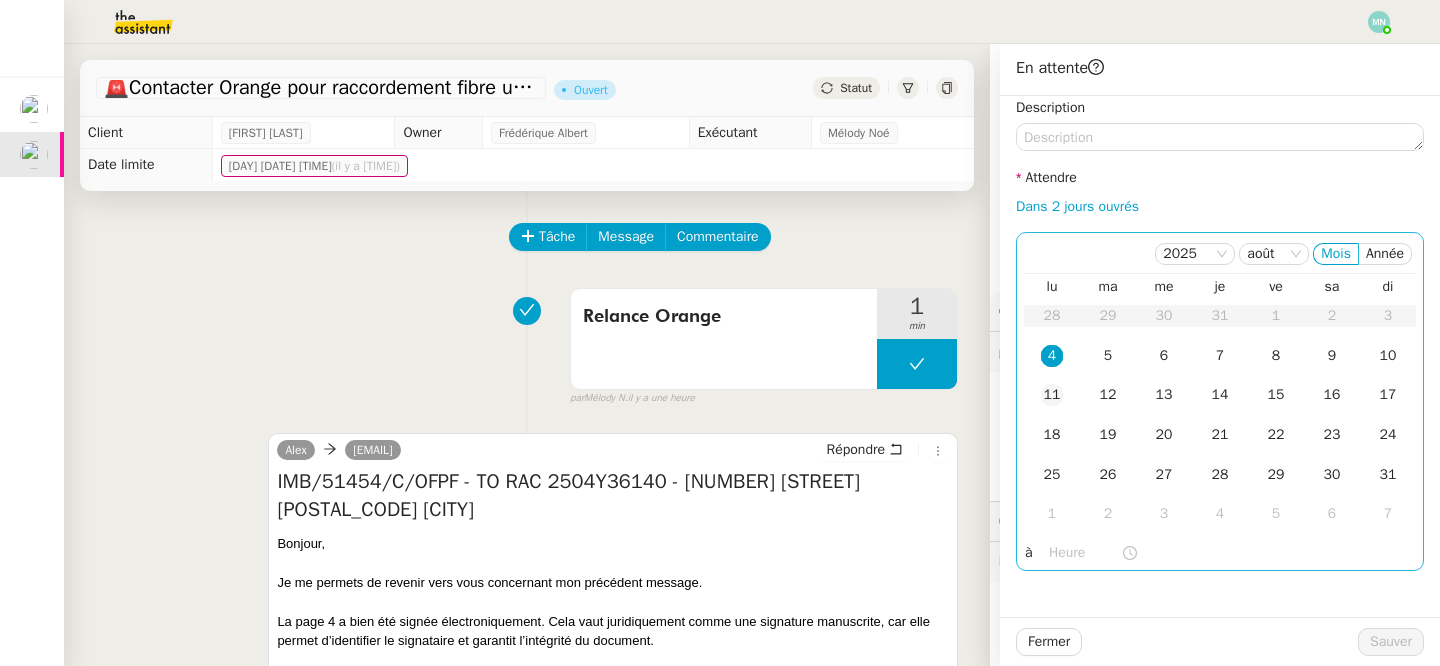 click on "11" 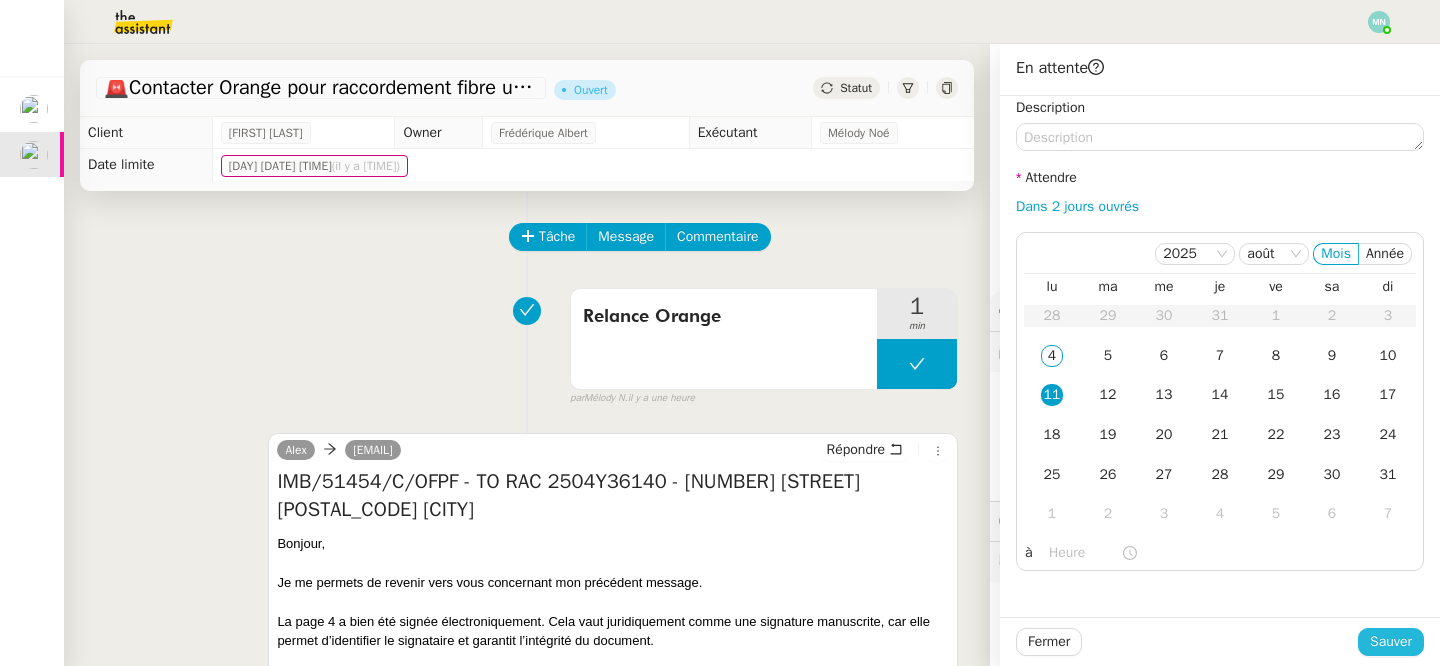 click on "Sauver" 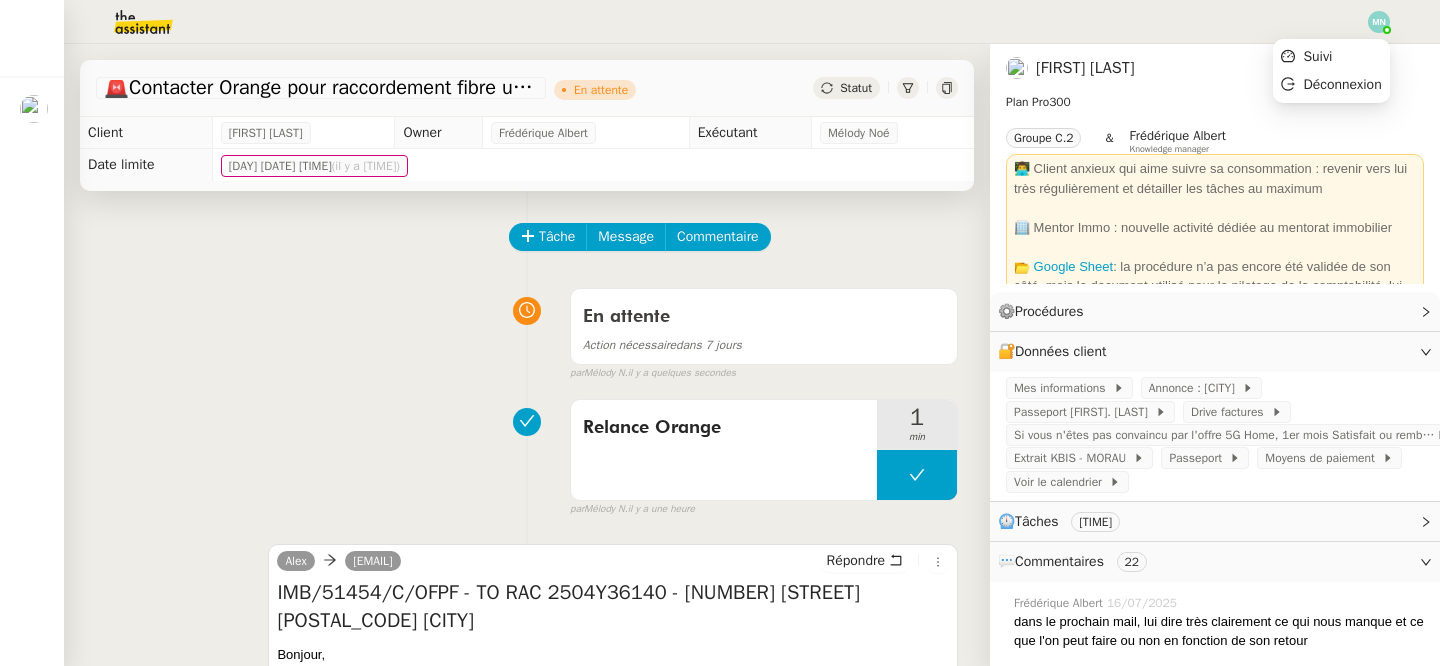 click 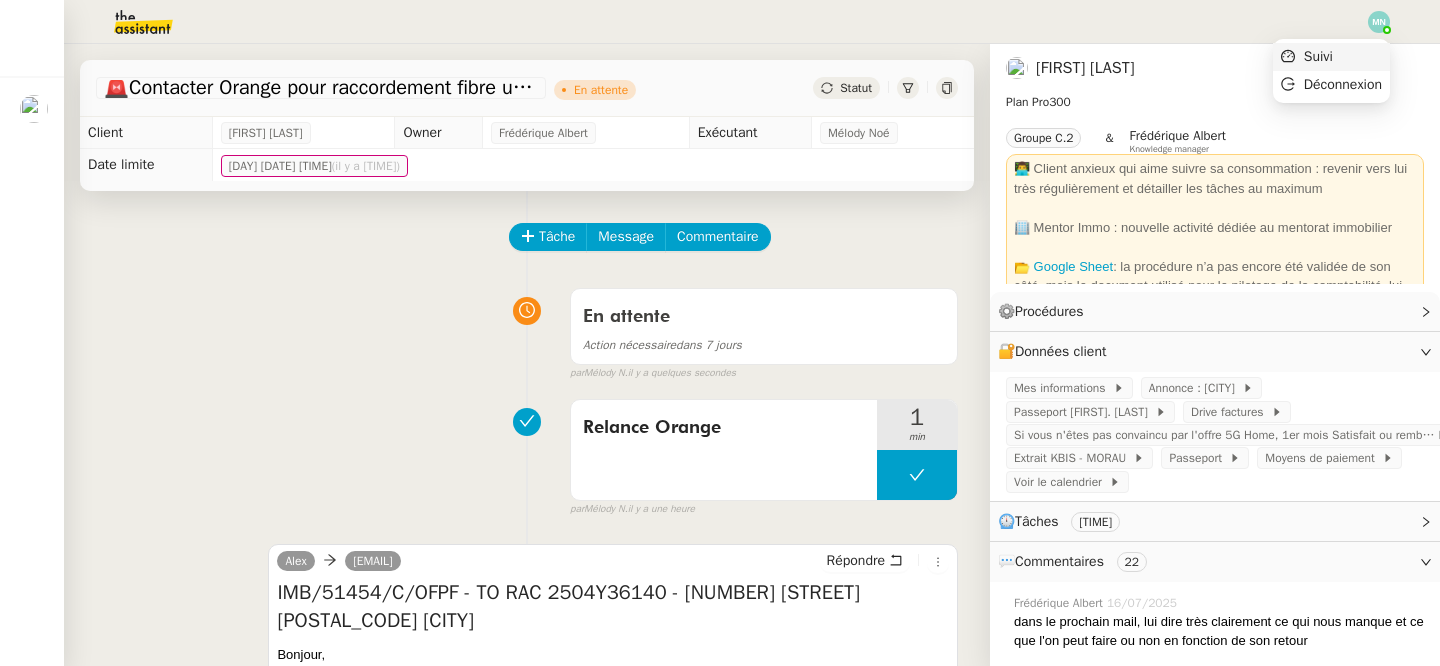 click on "Suivi" at bounding box center [1331, 57] 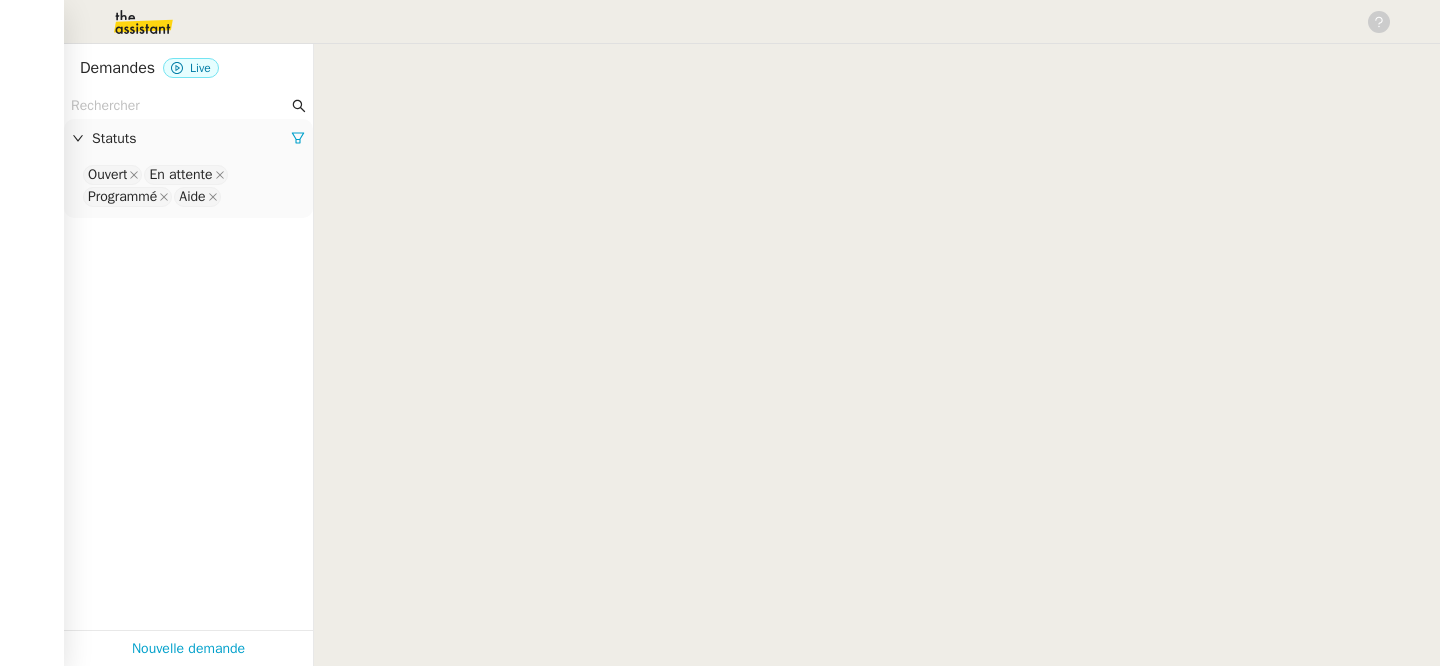 scroll, scrollTop: 0, scrollLeft: 0, axis: both 